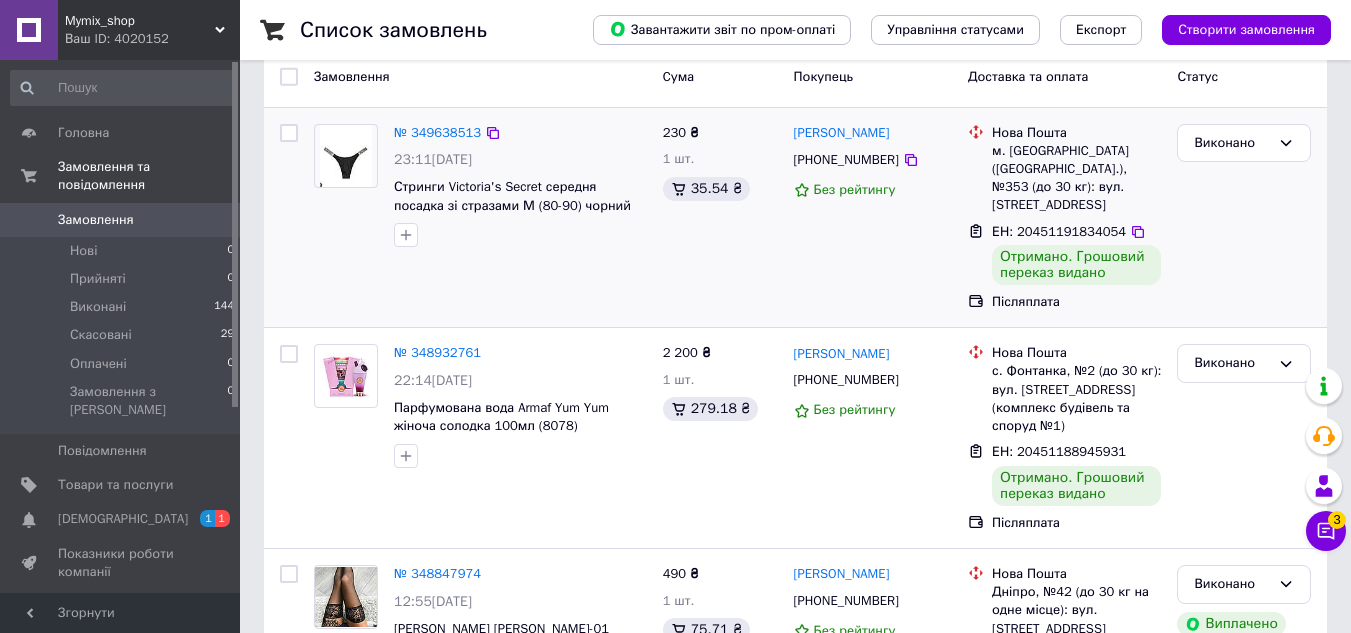 scroll, scrollTop: 0, scrollLeft: 0, axis: both 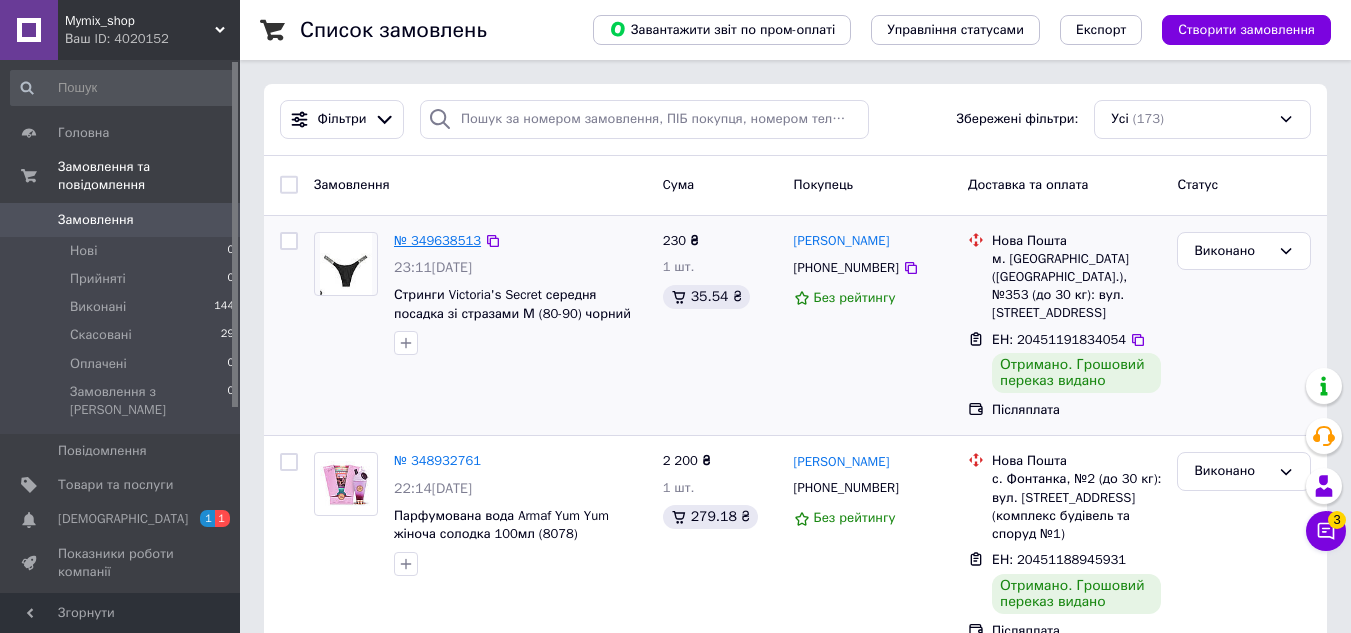 click on "№ 349638513" at bounding box center (437, 240) 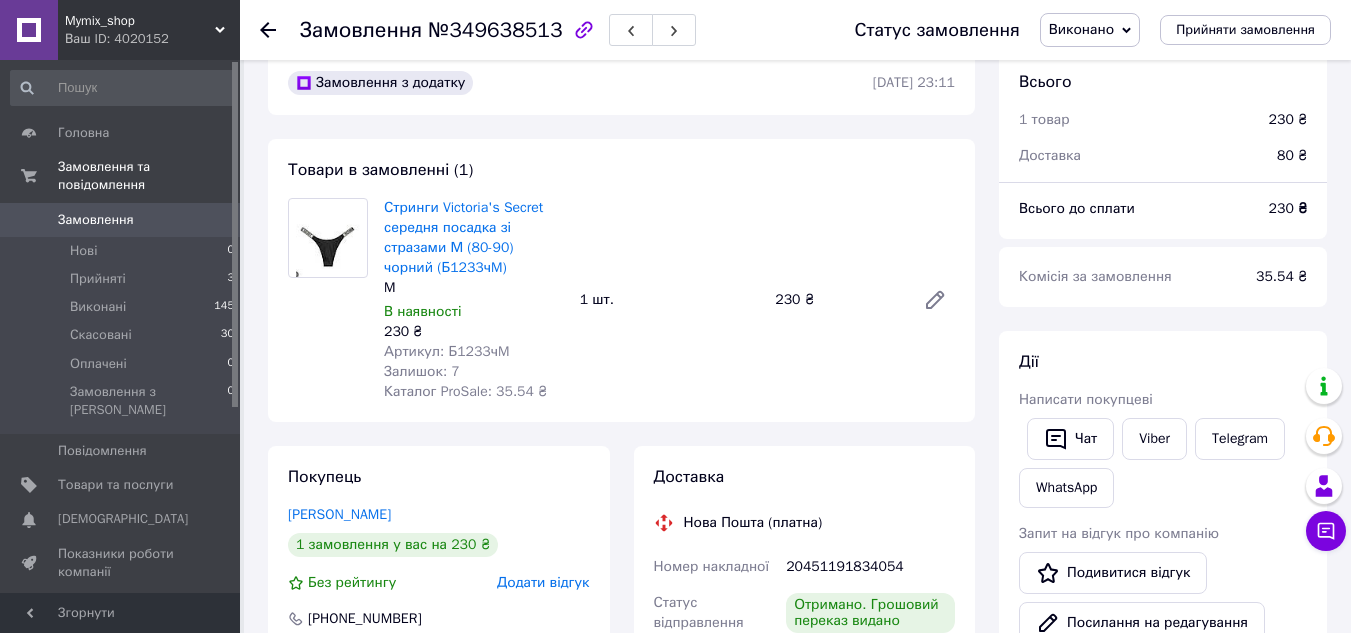 scroll, scrollTop: 0, scrollLeft: 0, axis: both 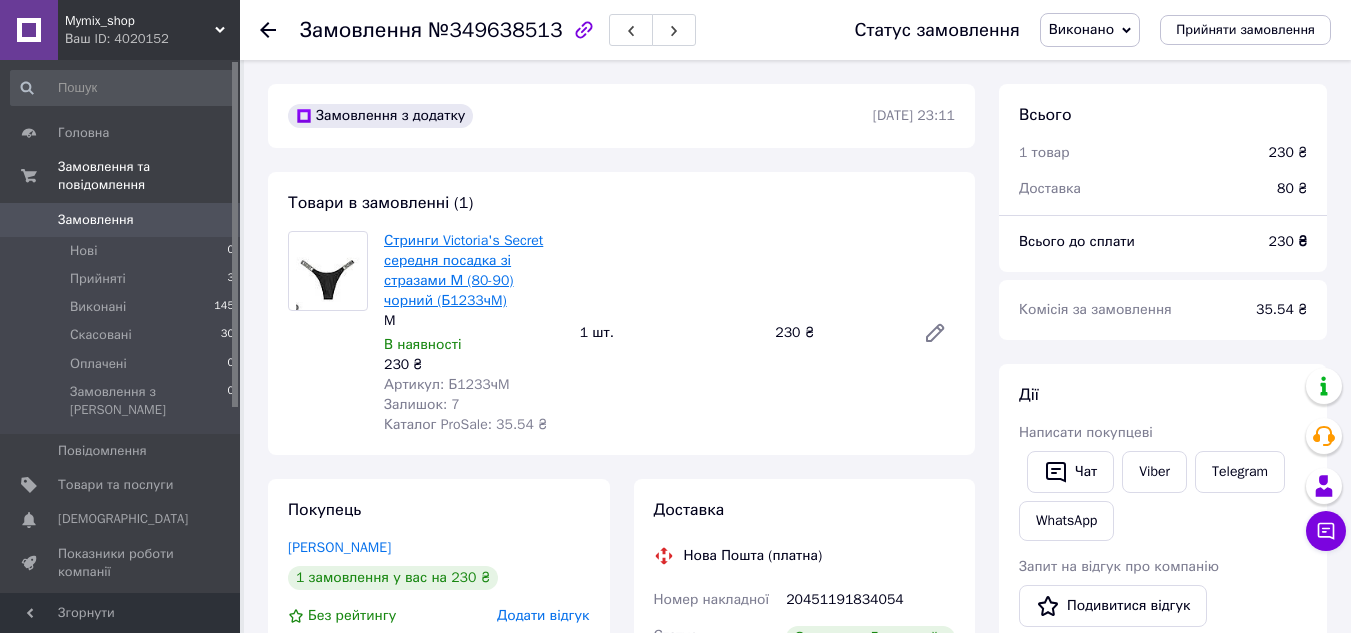 click on "Стринги Victoria's Secret середня посадка зі стразами М (80-90) чорний (Б1233чM)" at bounding box center (463, 270) 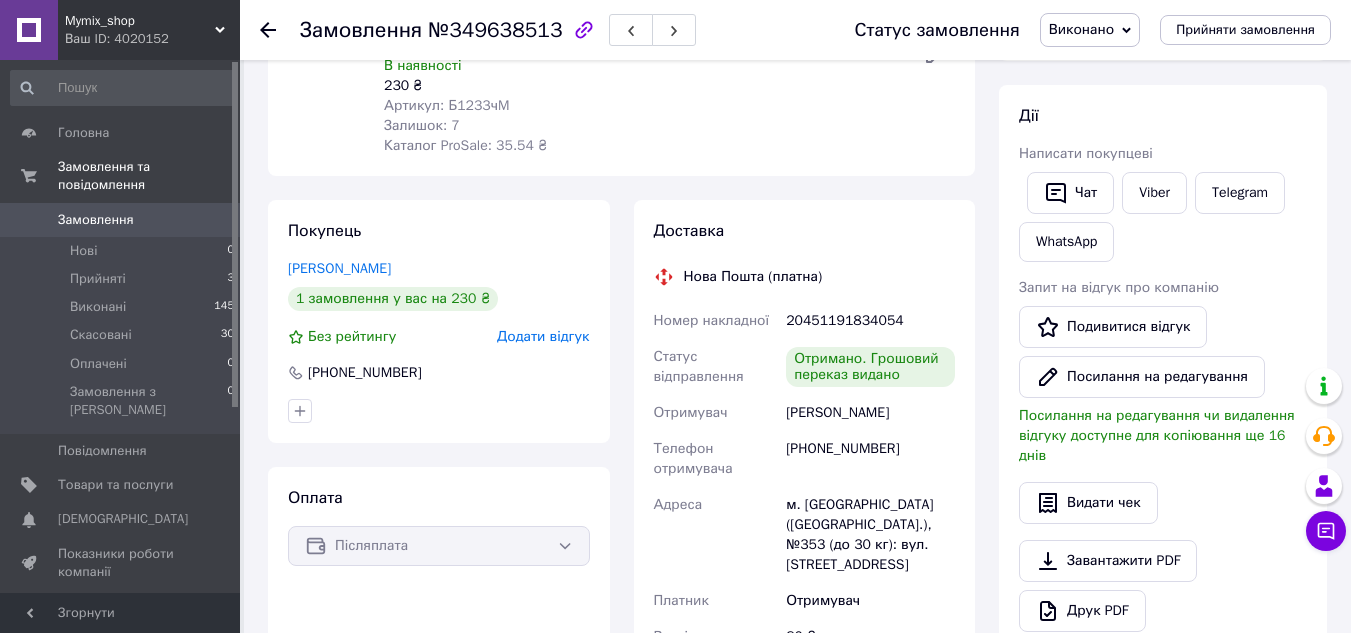 scroll, scrollTop: 0, scrollLeft: 0, axis: both 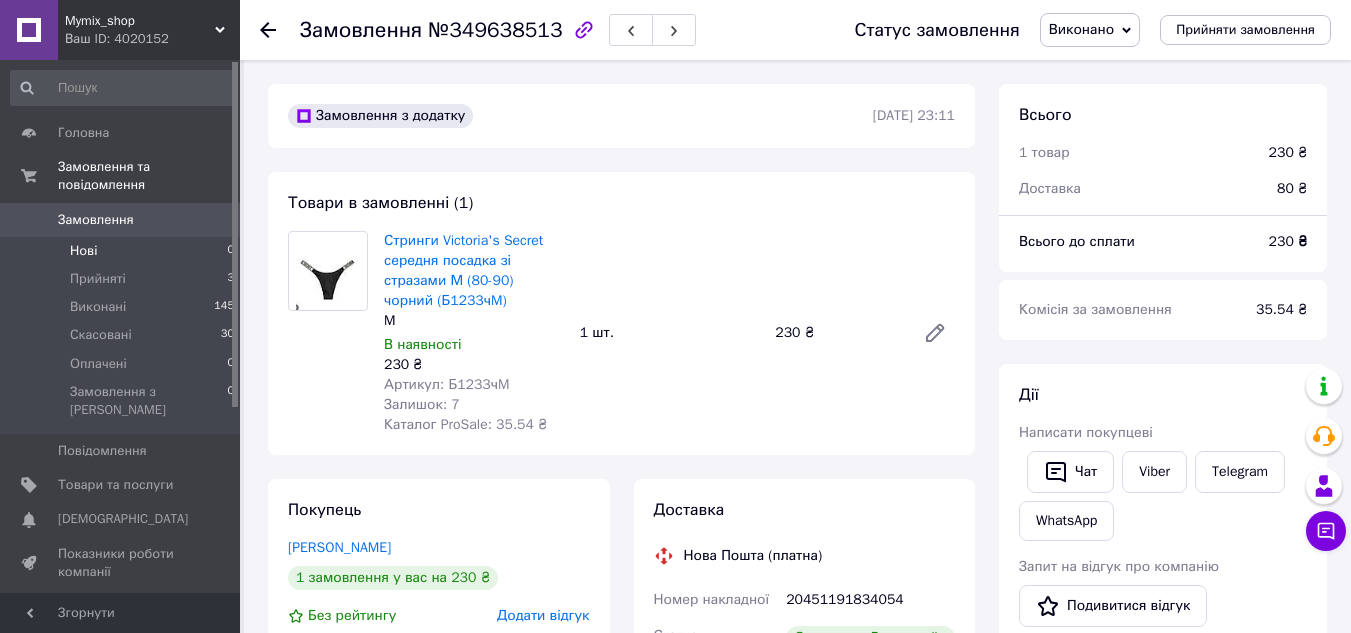 click on "Нові 0" at bounding box center (123, 251) 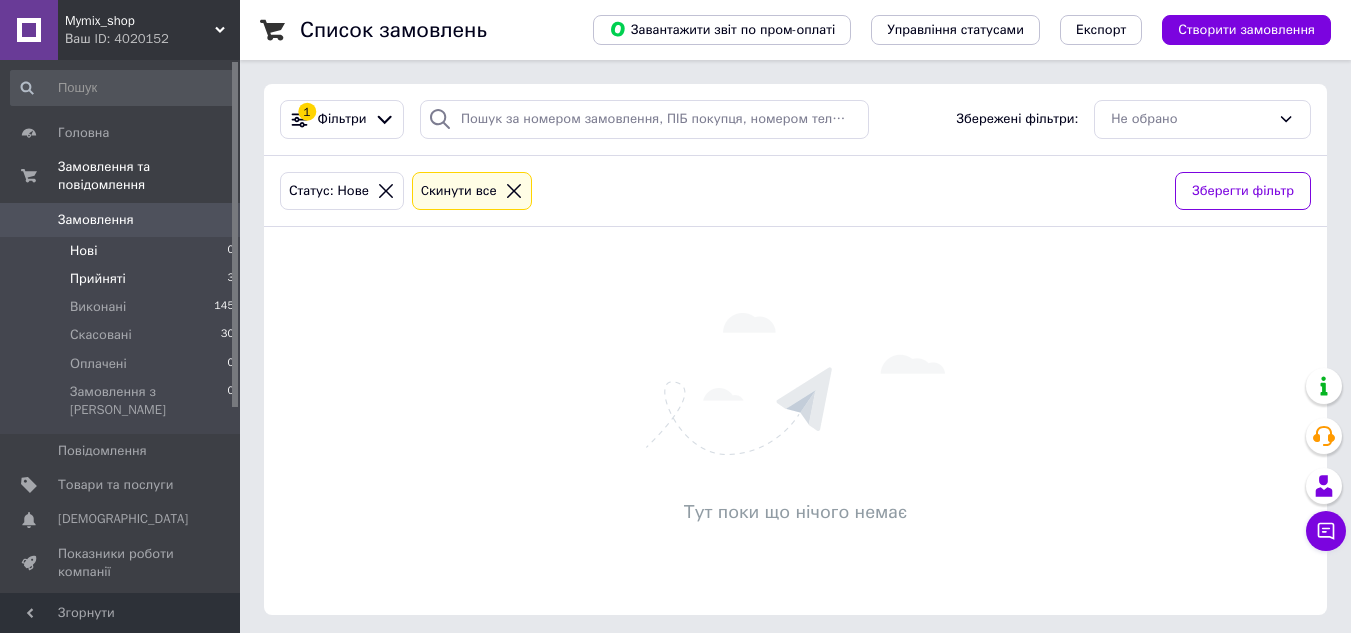 click on "Прийняті" at bounding box center [98, 279] 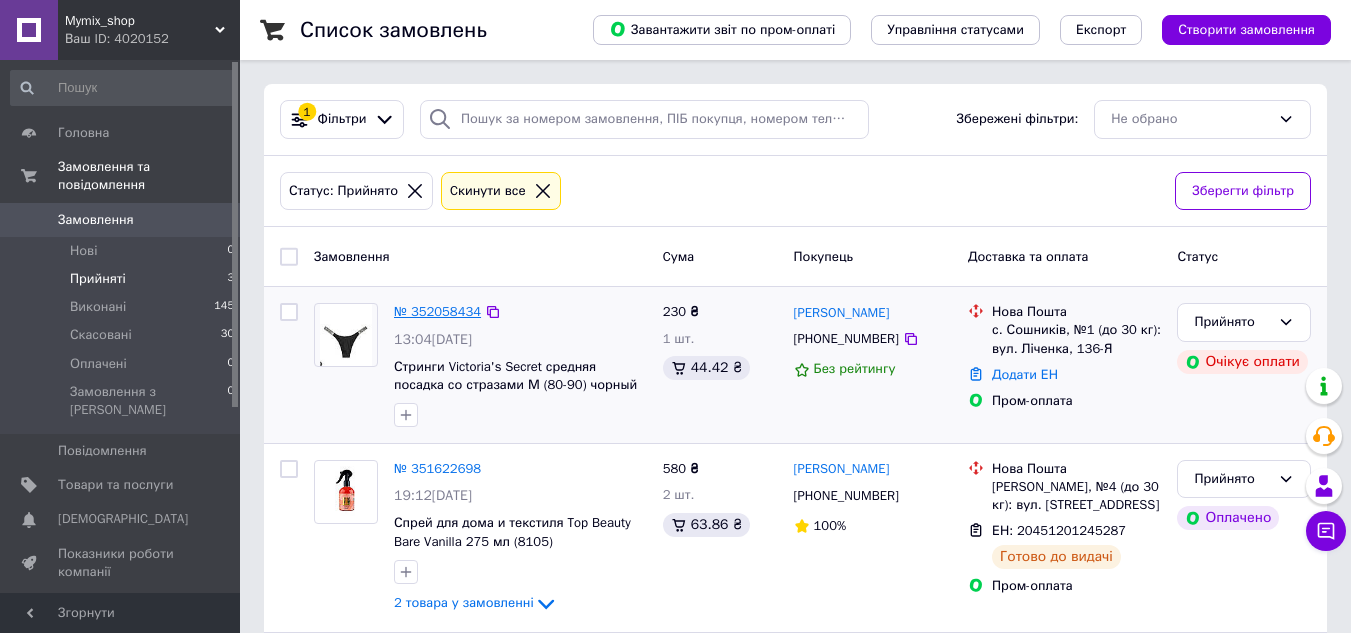 click on "№ 352058434" at bounding box center [437, 311] 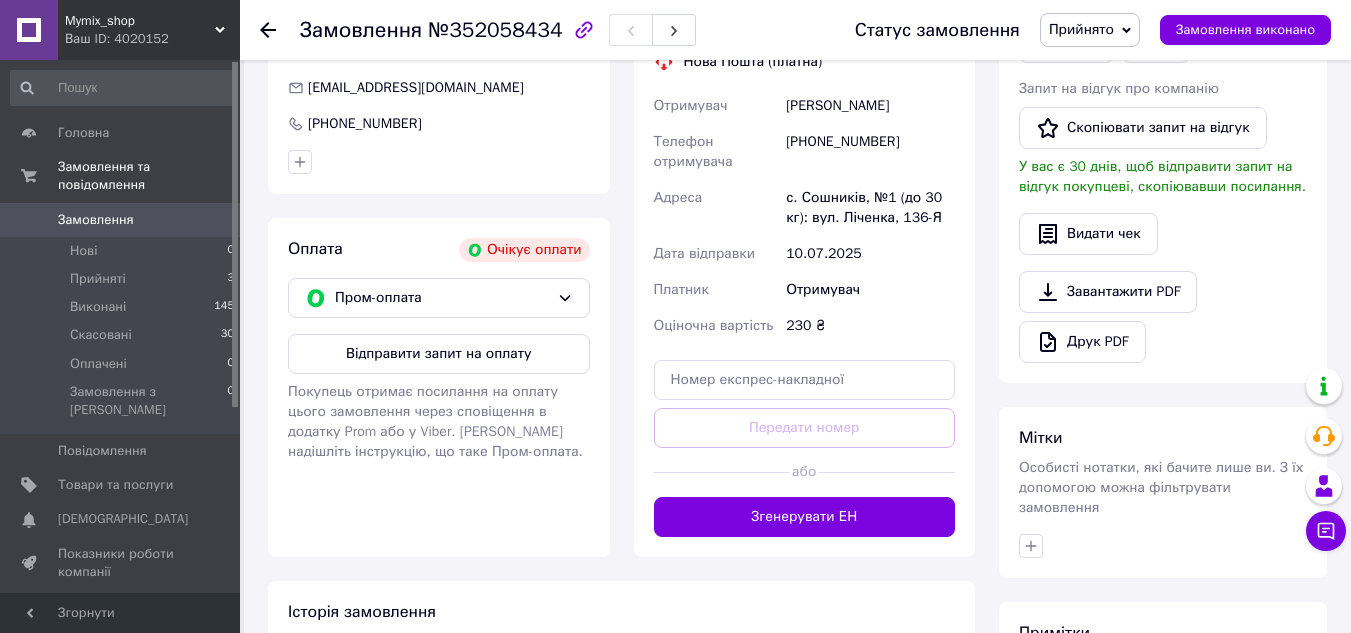 scroll, scrollTop: 600, scrollLeft: 0, axis: vertical 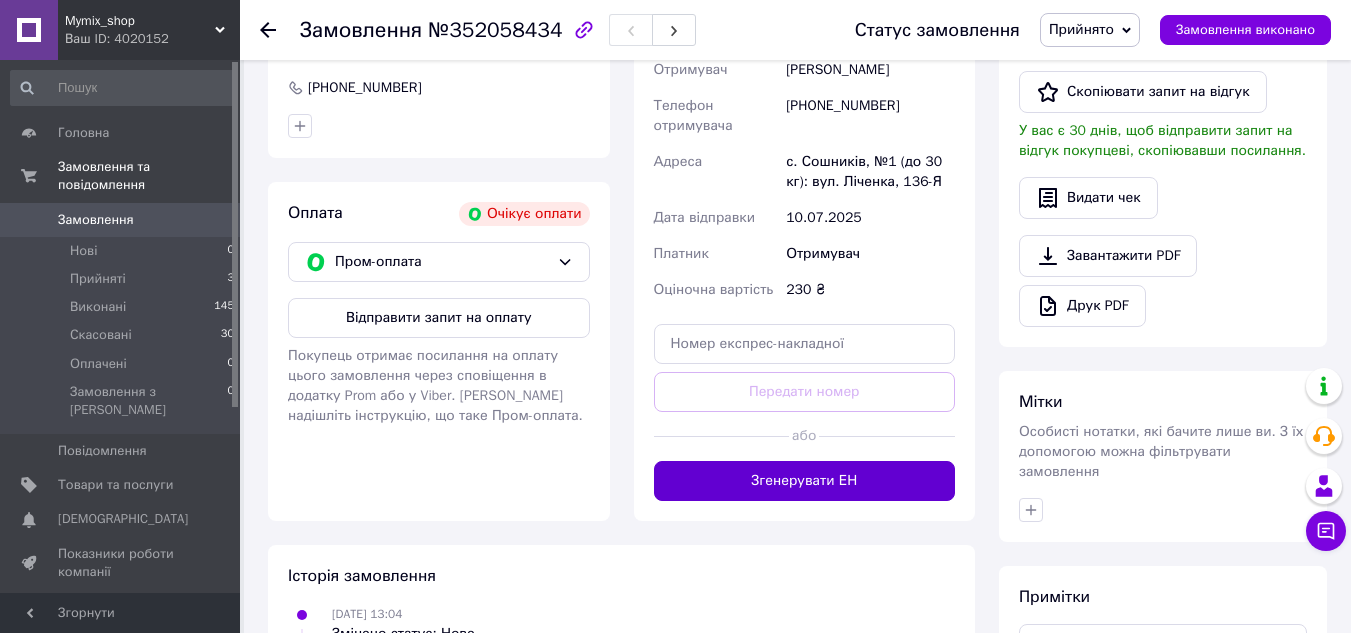 click on "Згенерувати ЕН" at bounding box center [805, 481] 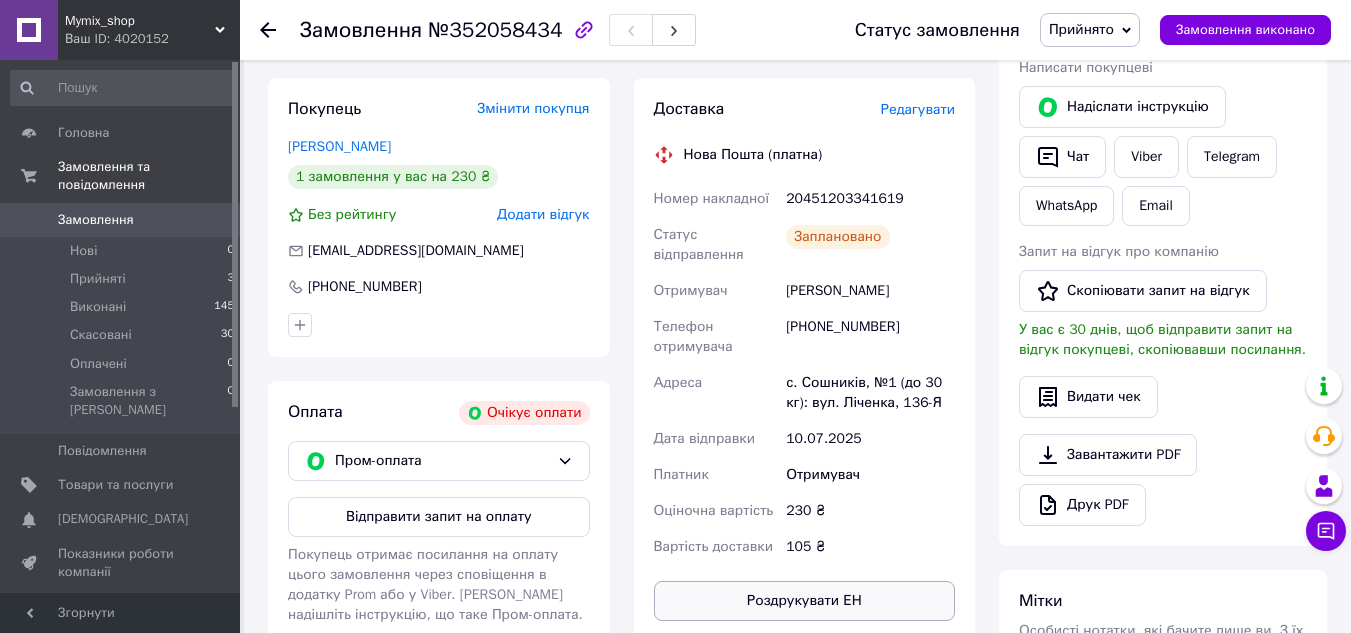 scroll, scrollTop: 400, scrollLeft: 0, axis: vertical 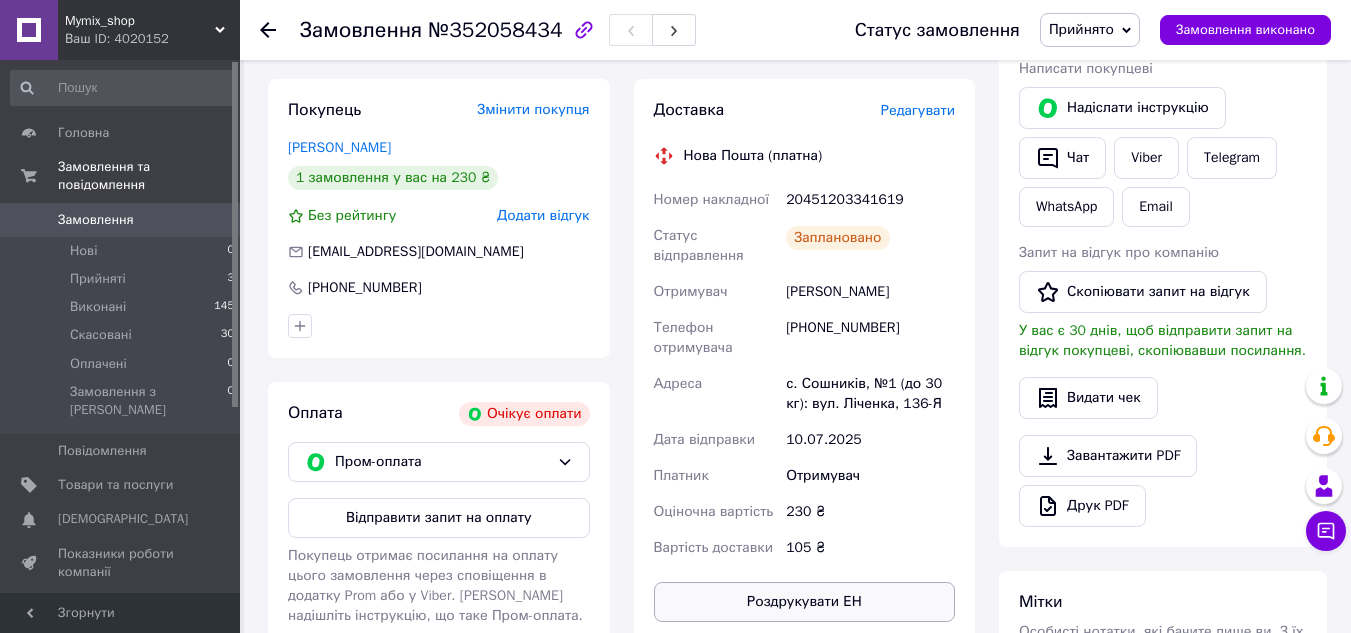 click on "Роздрукувати ЕН" at bounding box center [805, 602] 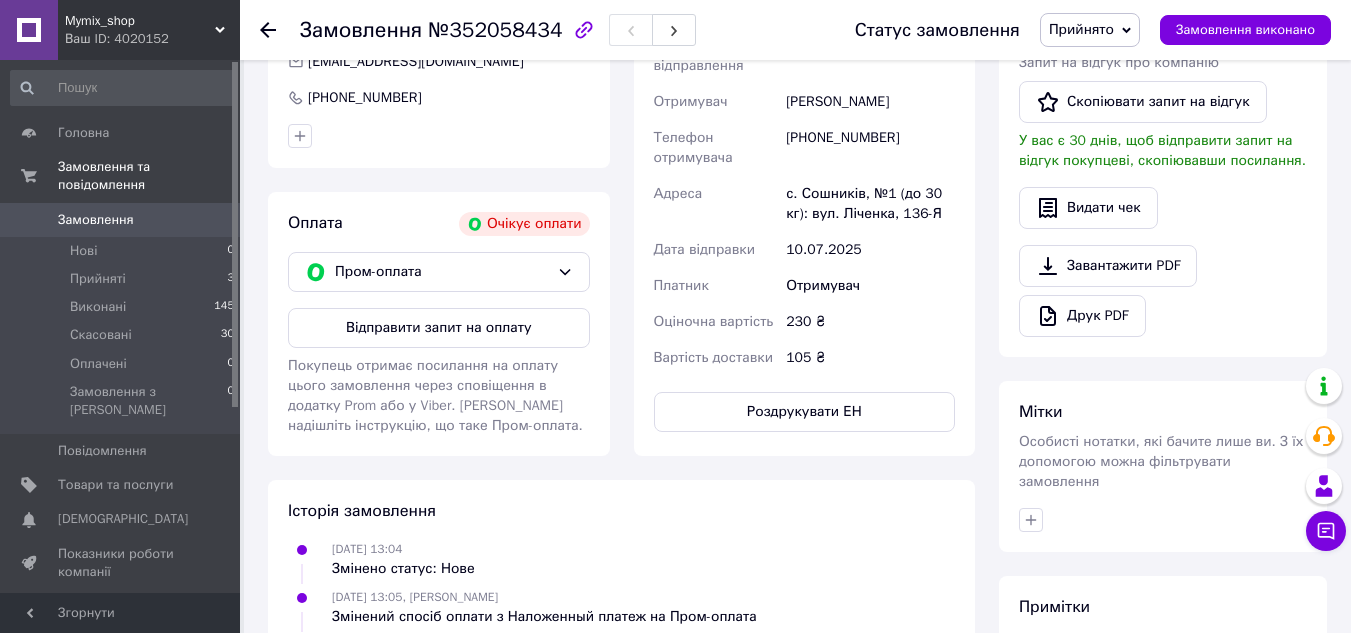 scroll, scrollTop: 200, scrollLeft: 0, axis: vertical 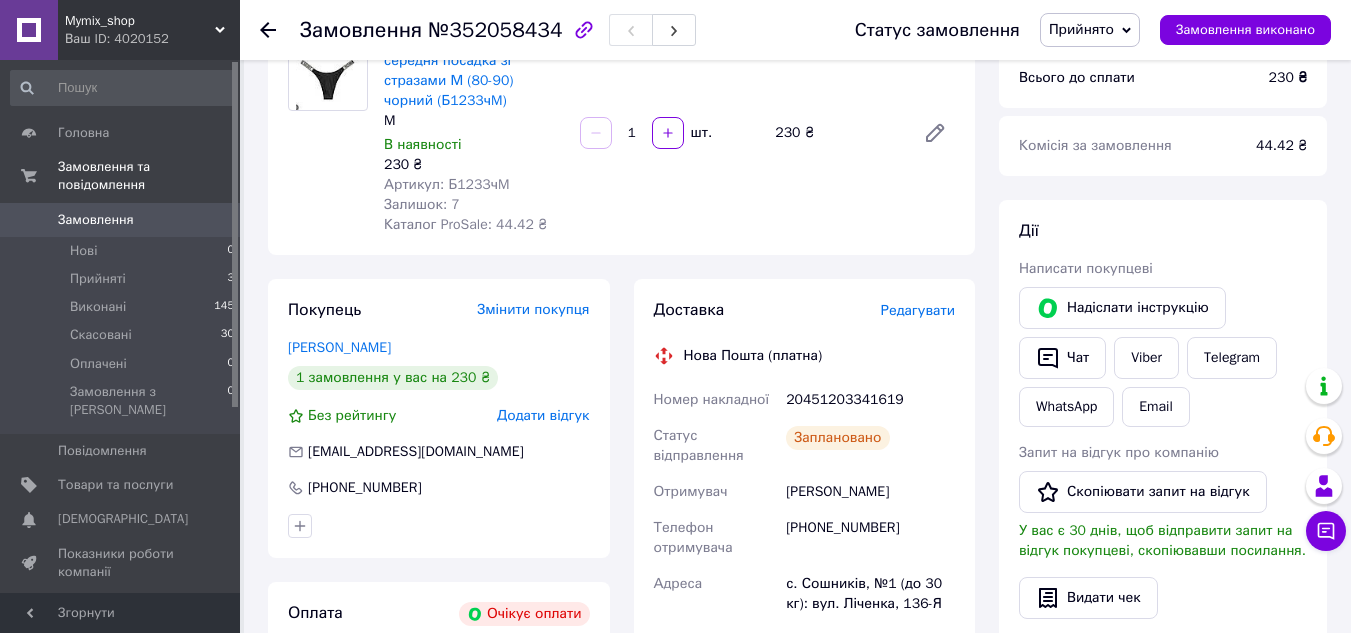 click on "Доставка" at bounding box center [767, 310] 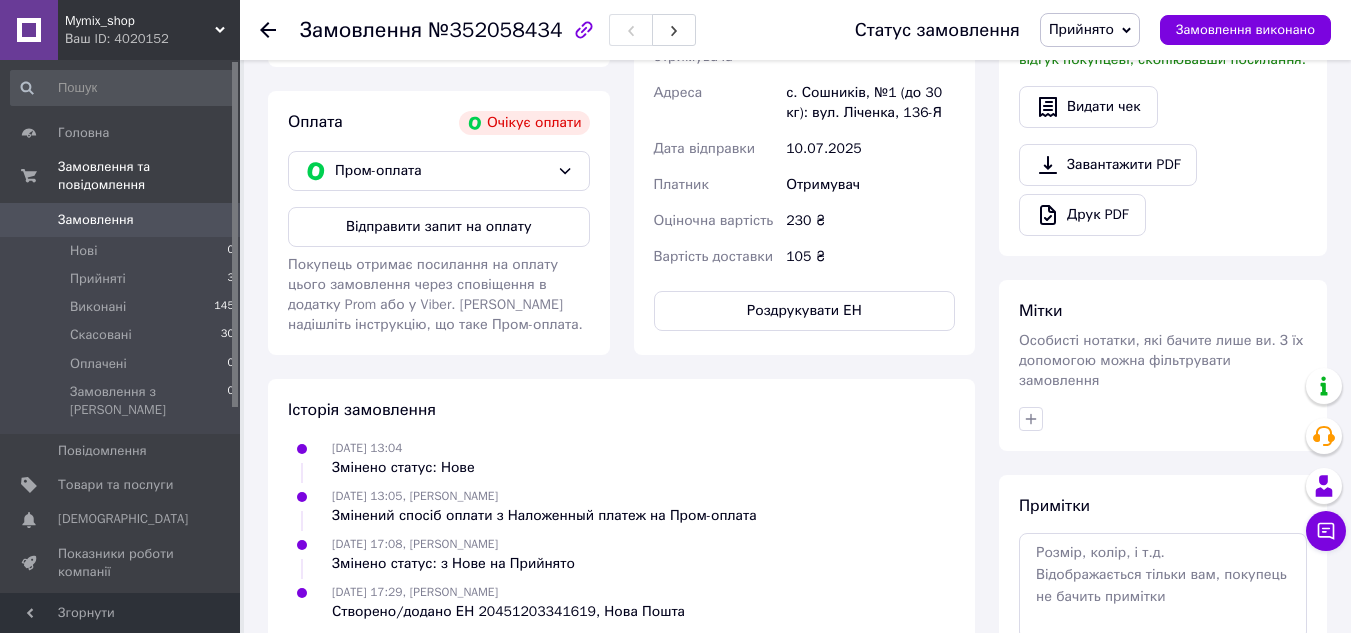 scroll, scrollTop: 700, scrollLeft: 0, axis: vertical 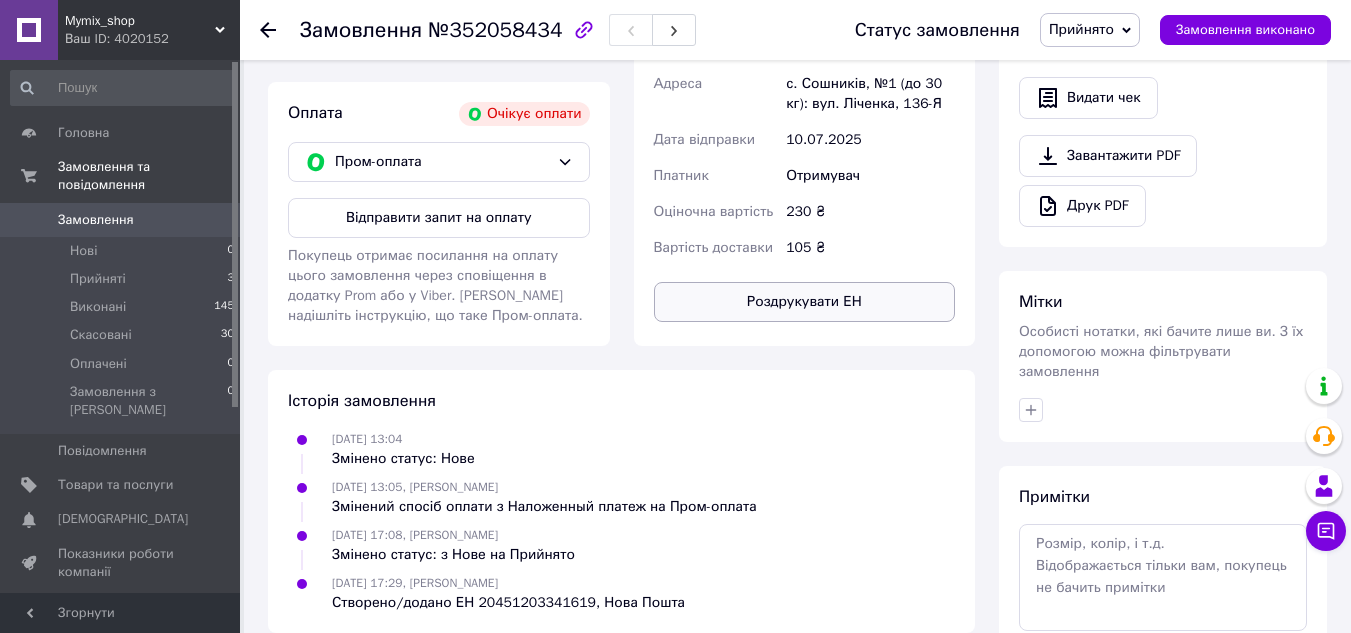 click on "Роздрукувати ЕН" at bounding box center [805, 302] 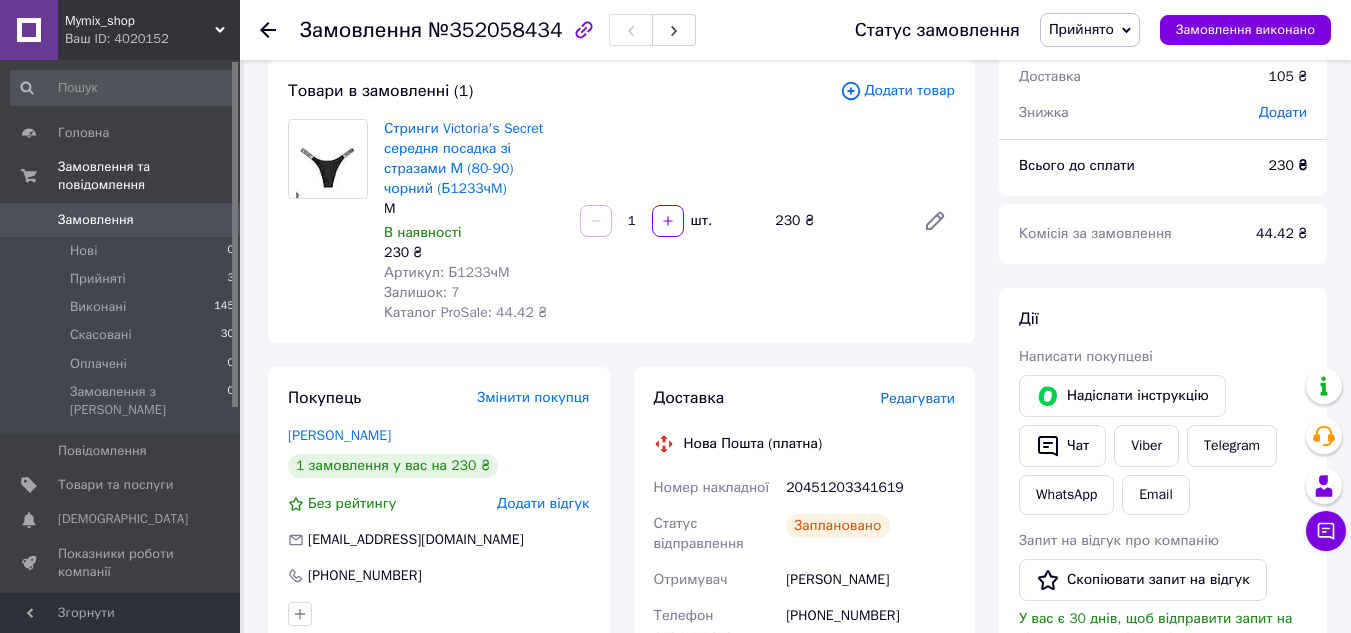 scroll, scrollTop: 100, scrollLeft: 0, axis: vertical 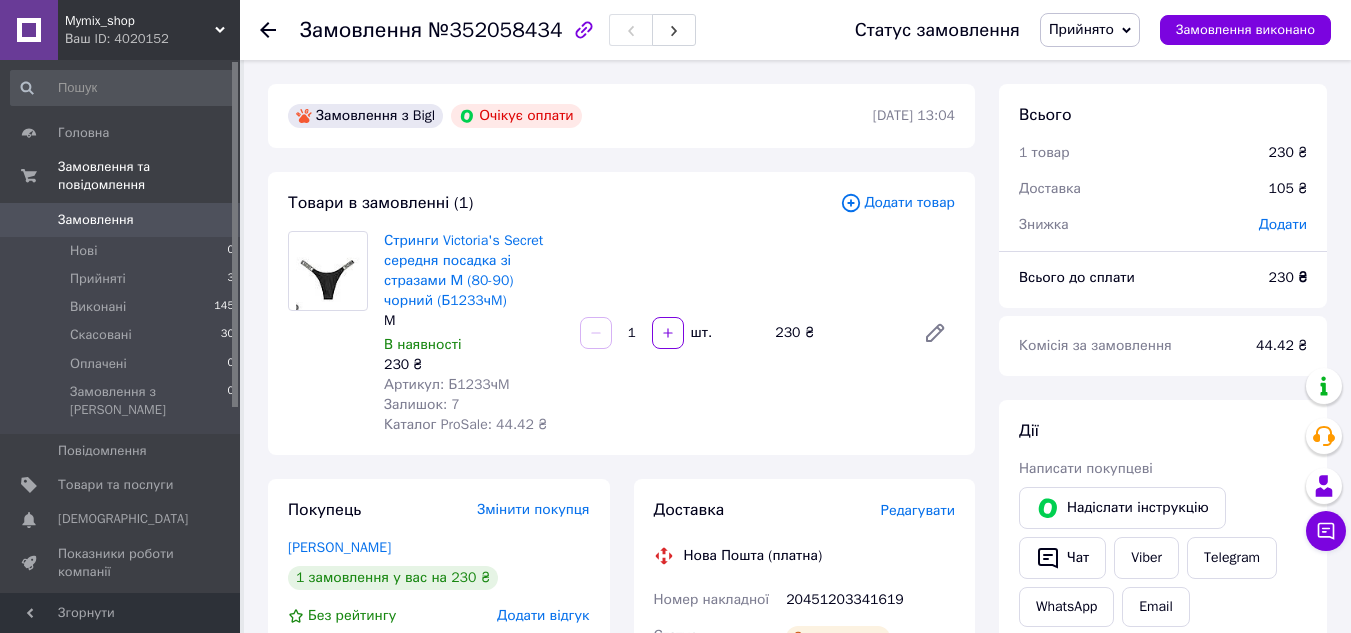 click on "Прийнято" at bounding box center [1090, 30] 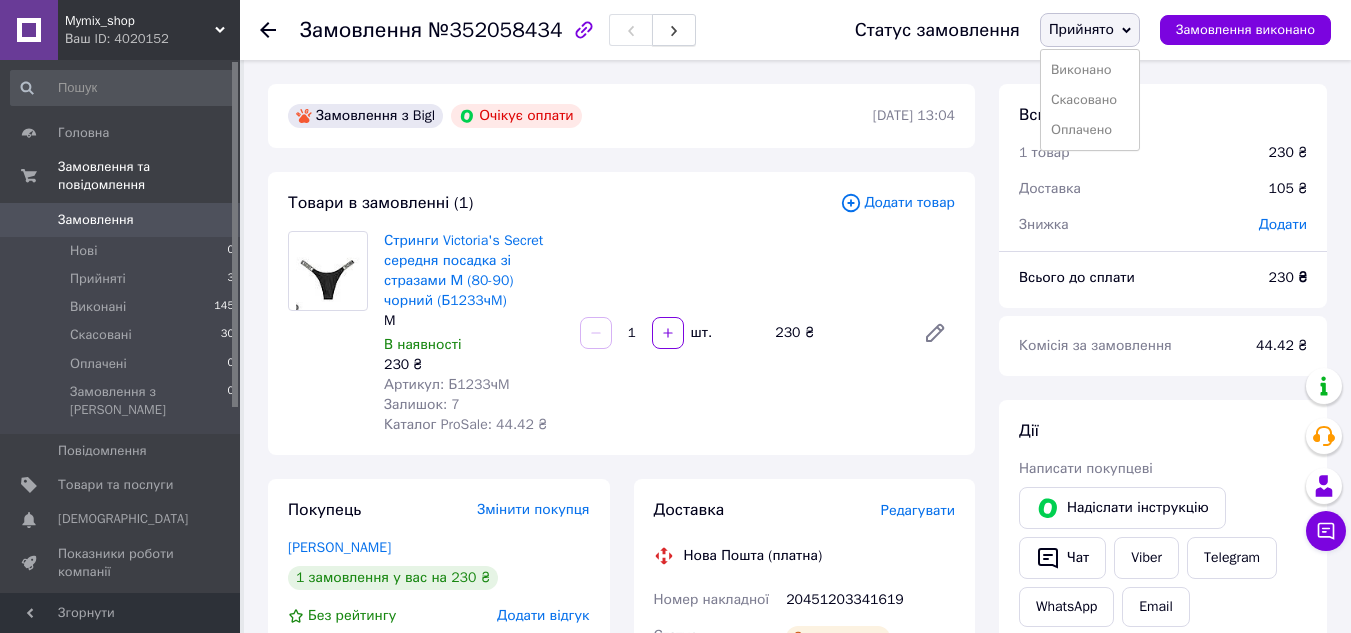 click 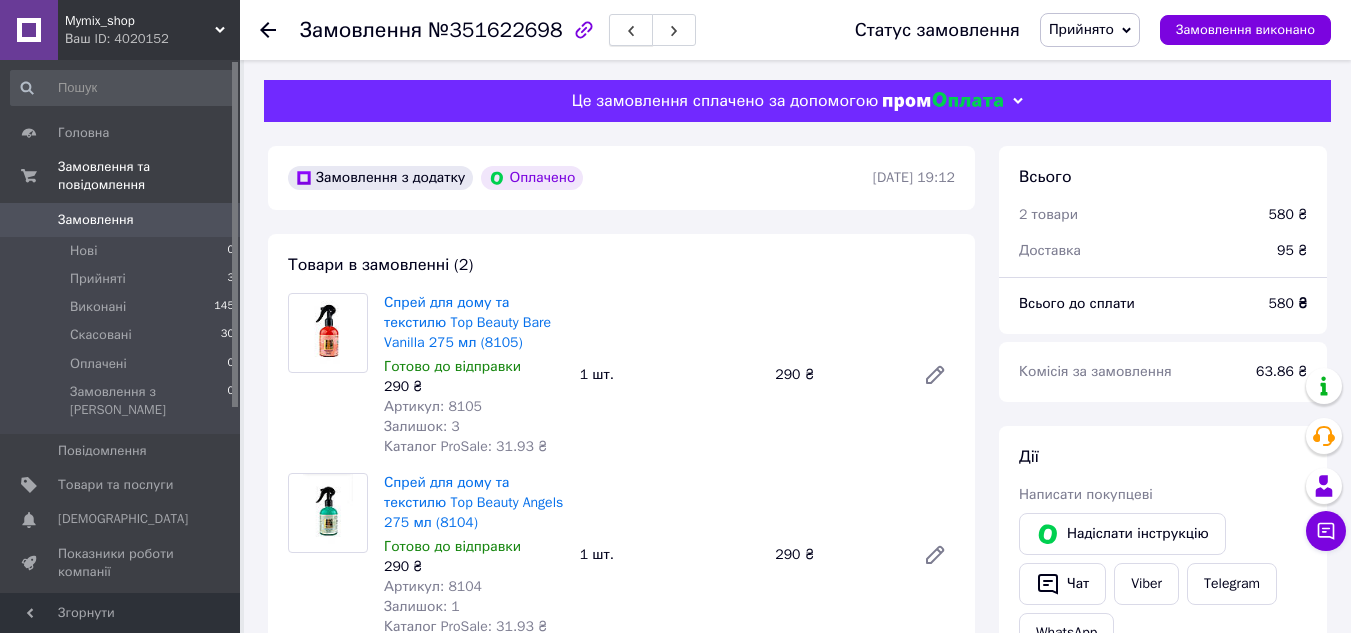 click 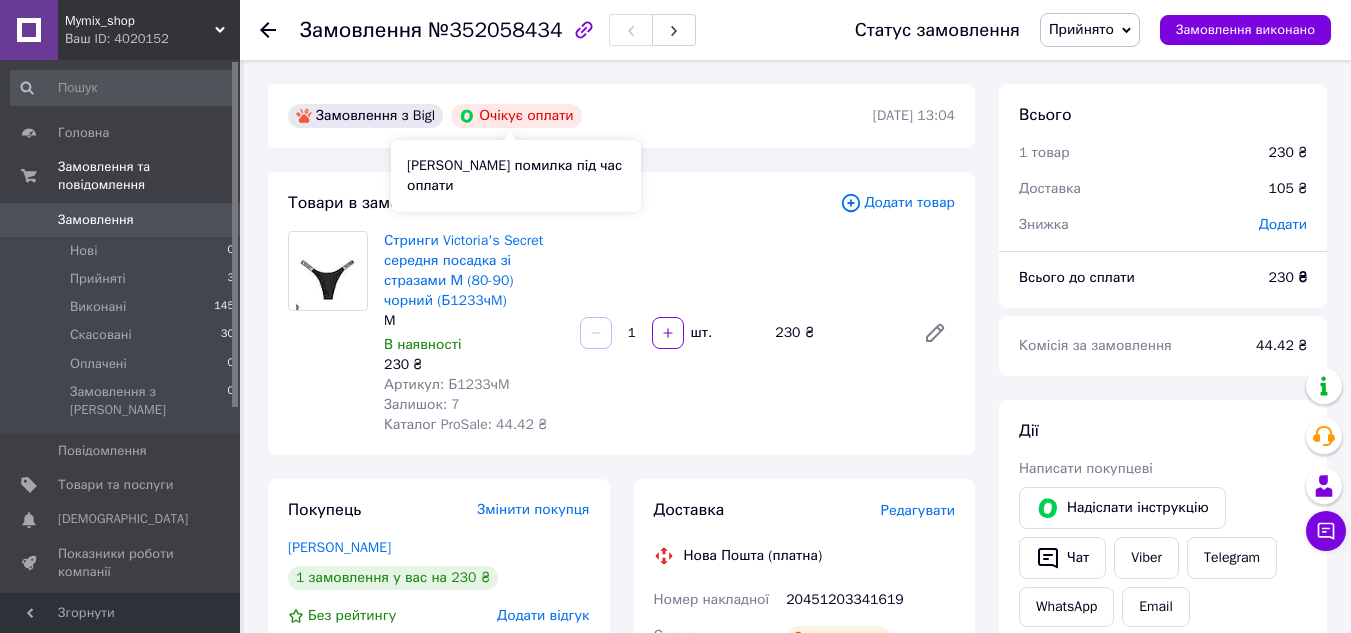 click on "Очікує оплати" at bounding box center [516, 116] 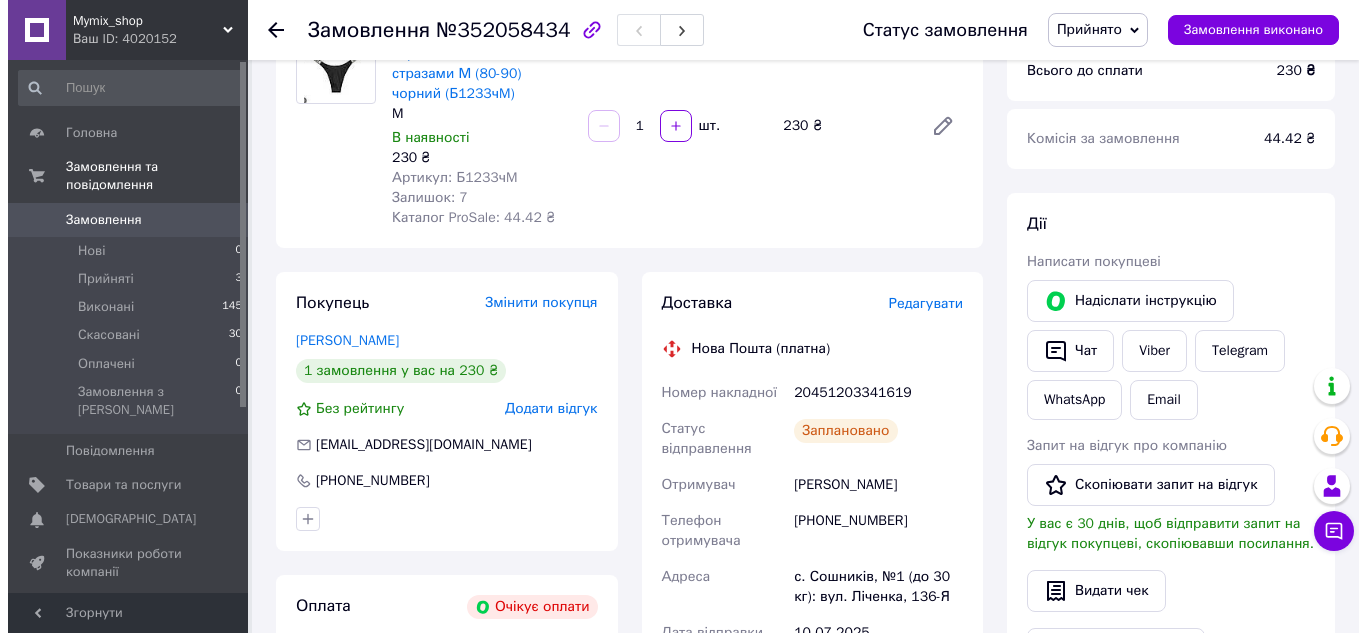 scroll, scrollTop: 200, scrollLeft: 0, axis: vertical 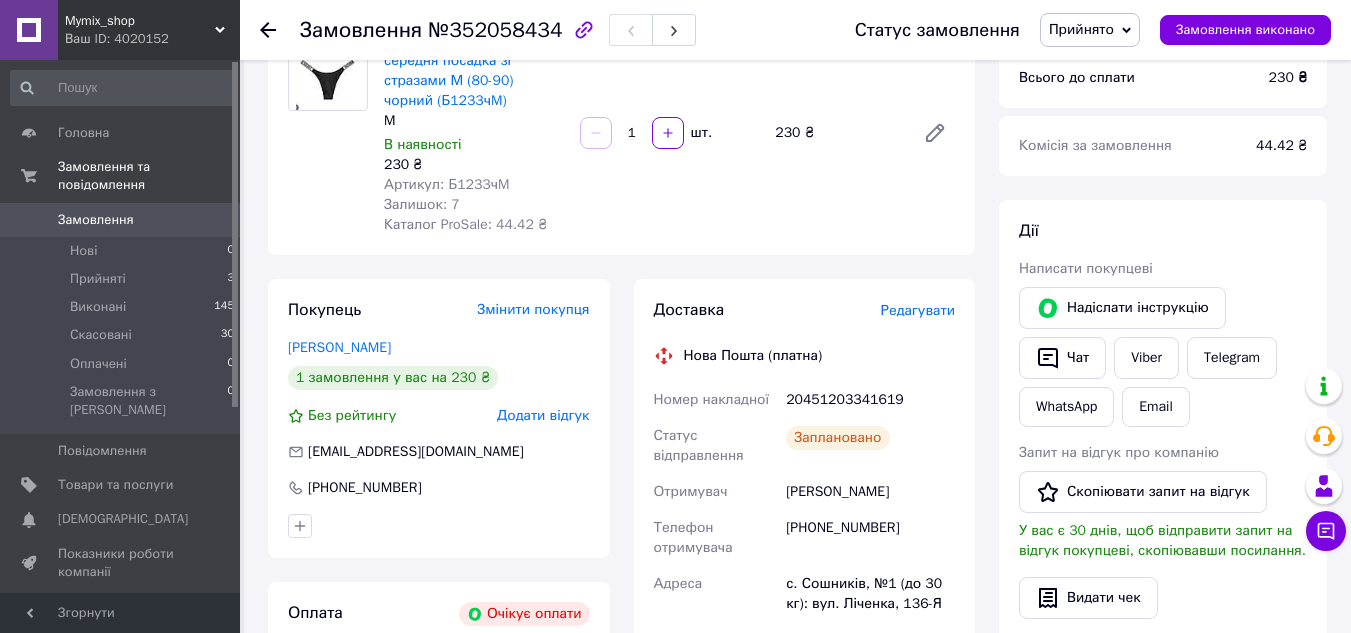 click on "Редагувати" at bounding box center (918, 310) 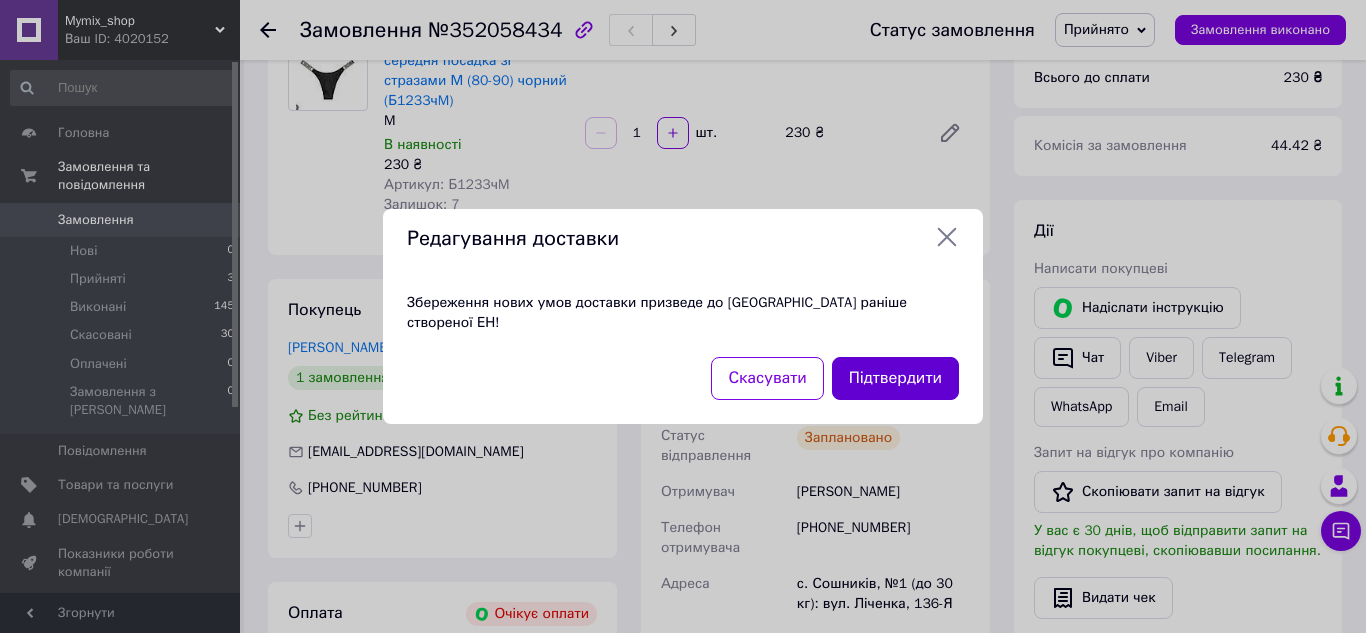 click on "Підтвердити" at bounding box center [895, 378] 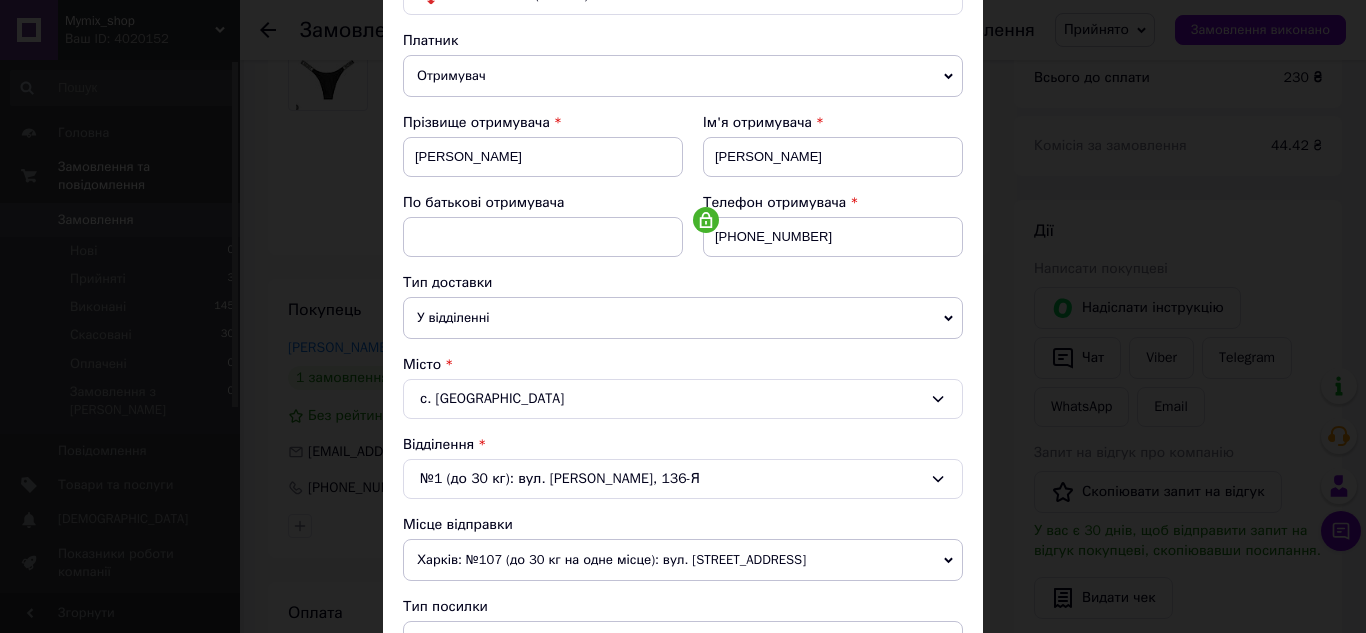 scroll, scrollTop: 300, scrollLeft: 0, axis: vertical 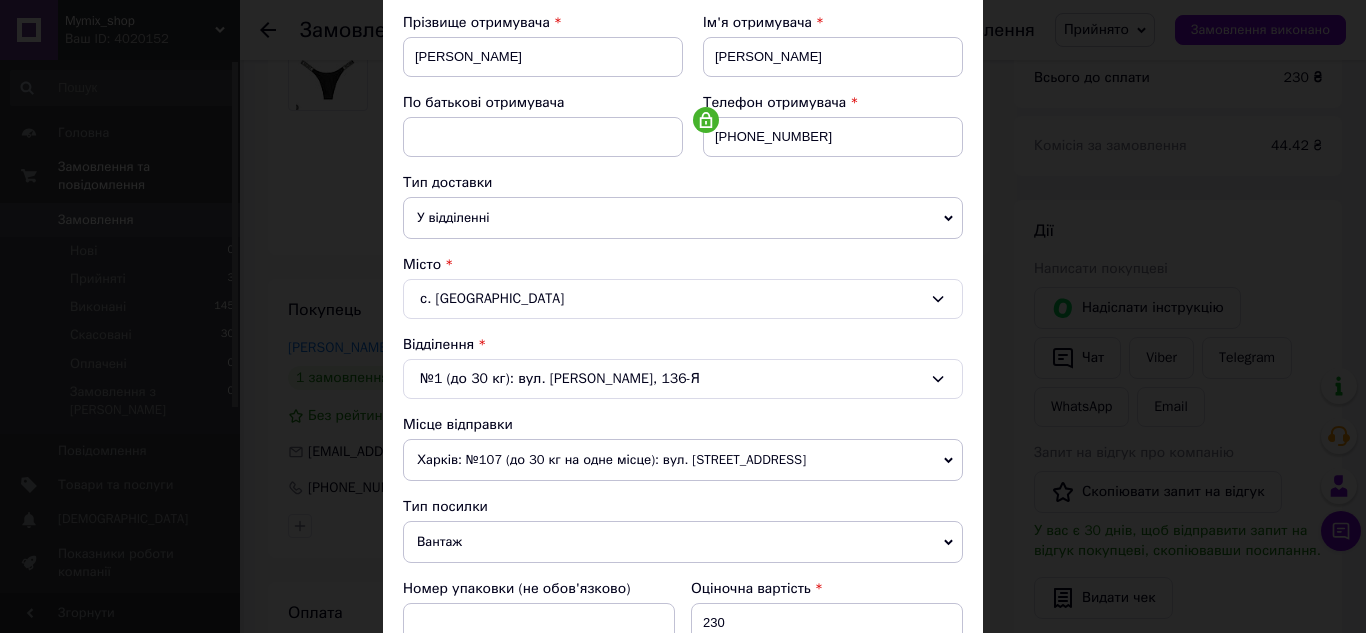 click on "Харків: №107 (до 30 кг на одне місце): вул. Полтавський шлях, 115" at bounding box center [683, 460] 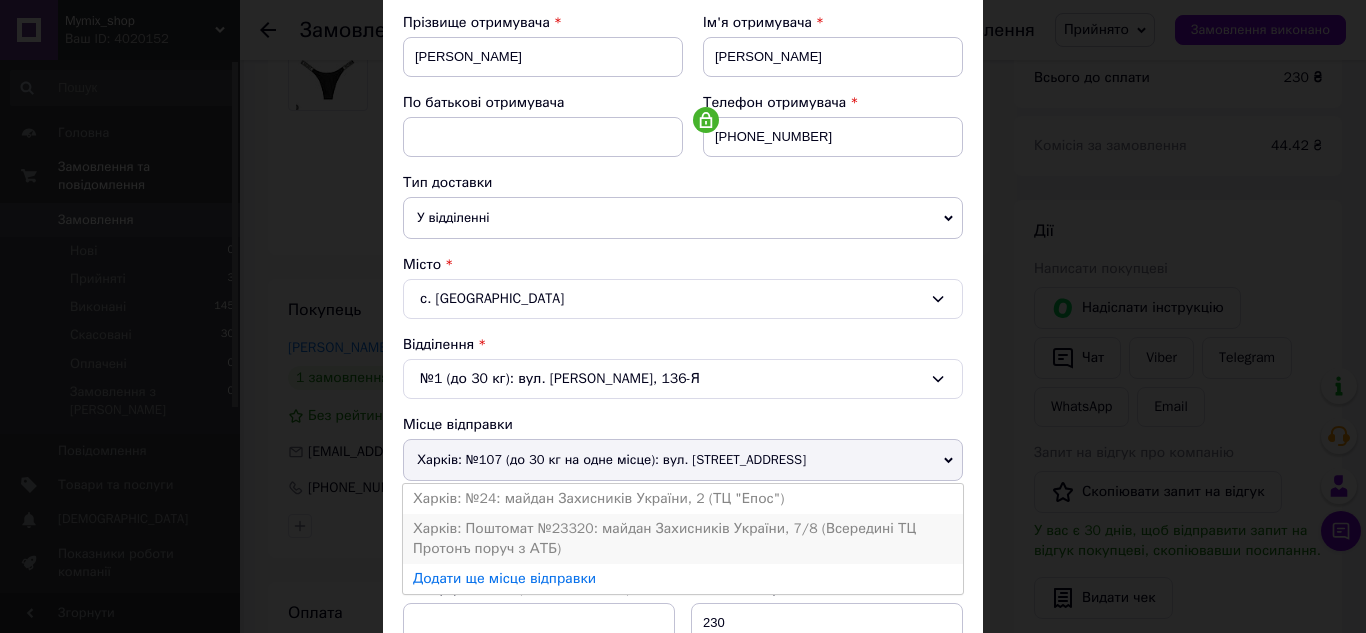 click on "Харків: Поштомат №23320: майдан Захисників України, 7/8 (Всередині ТЦ Протонъ поруч з АТБ)" at bounding box center (683, 539) 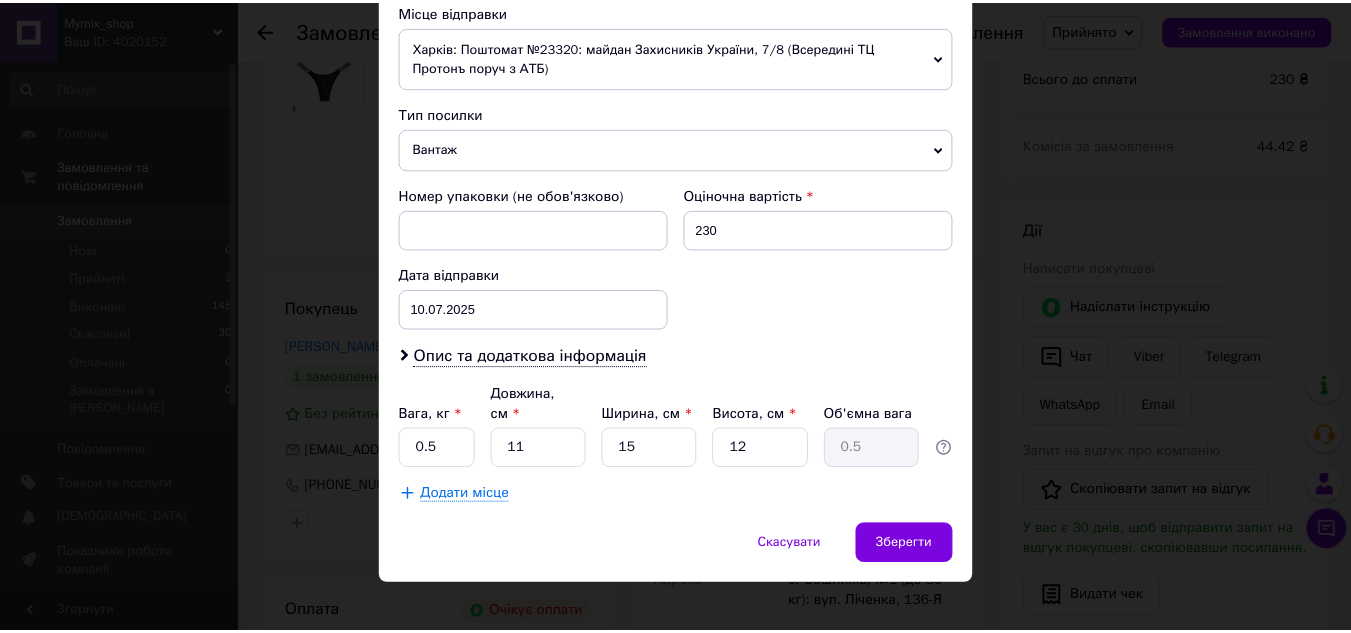 scroll, scrollTop: 715, scrollLeft: 0, axis: vertical 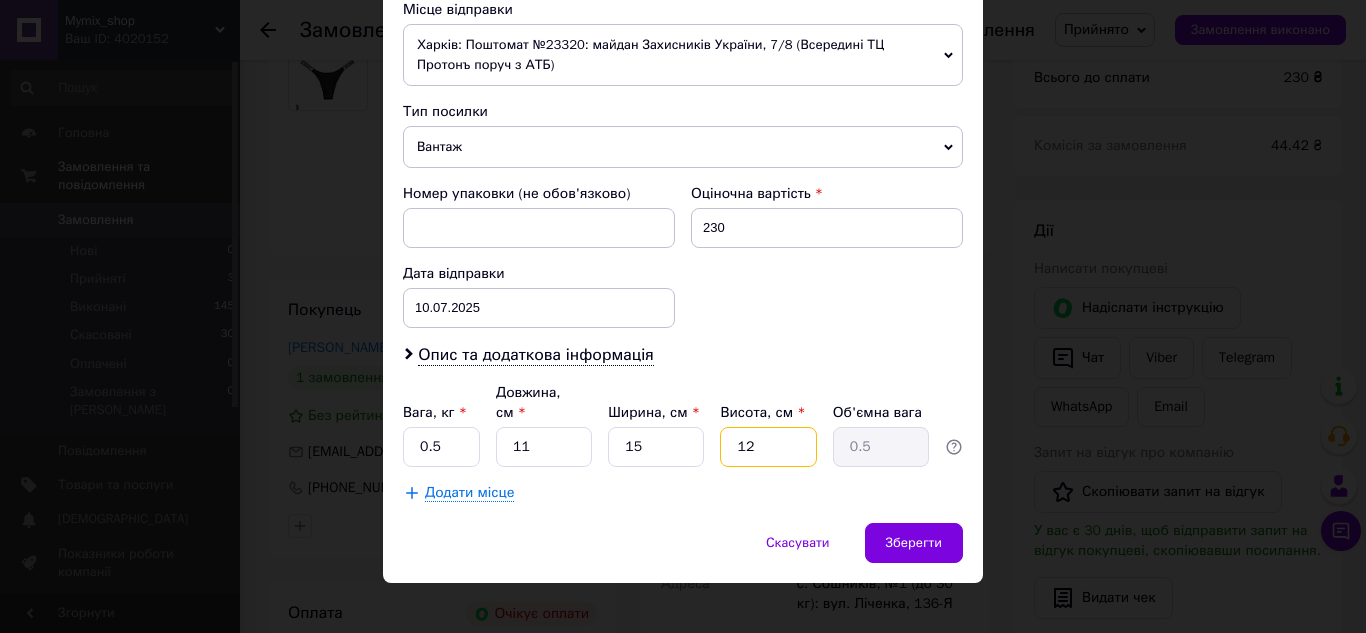 drag, startPoint x: 752, startPoint y: 432, endPoint x: 717, endPoint y: 438, distance: 35.510563 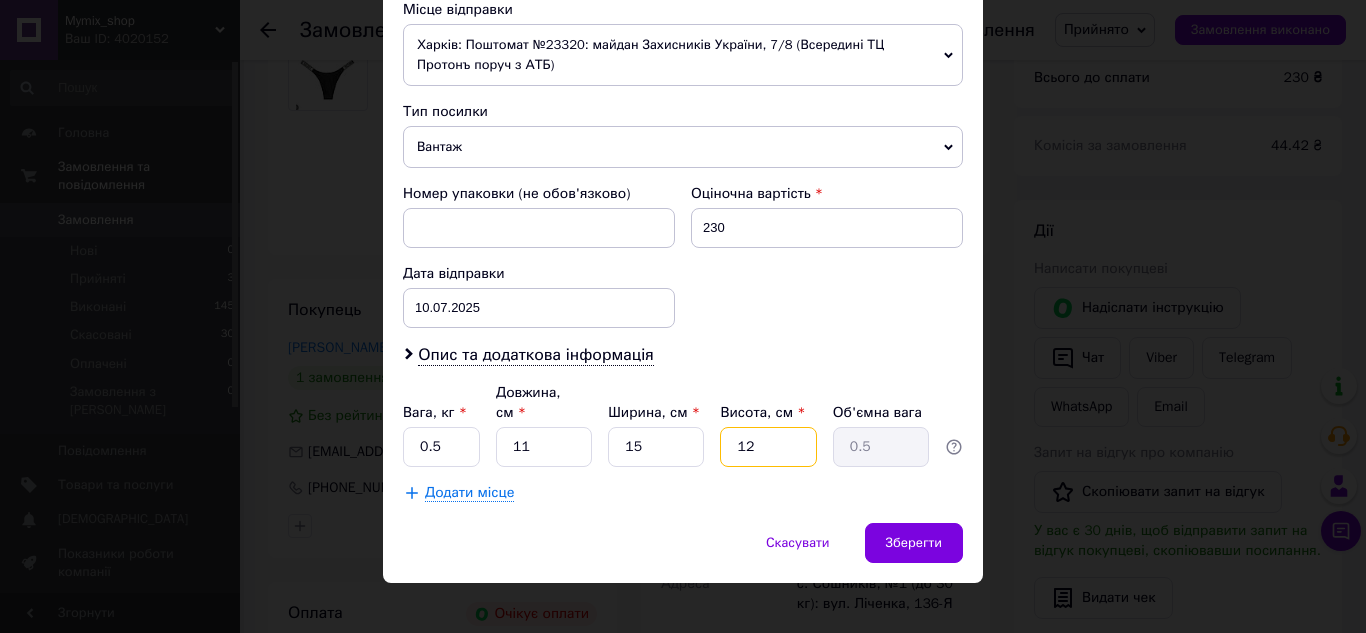 type on "3" 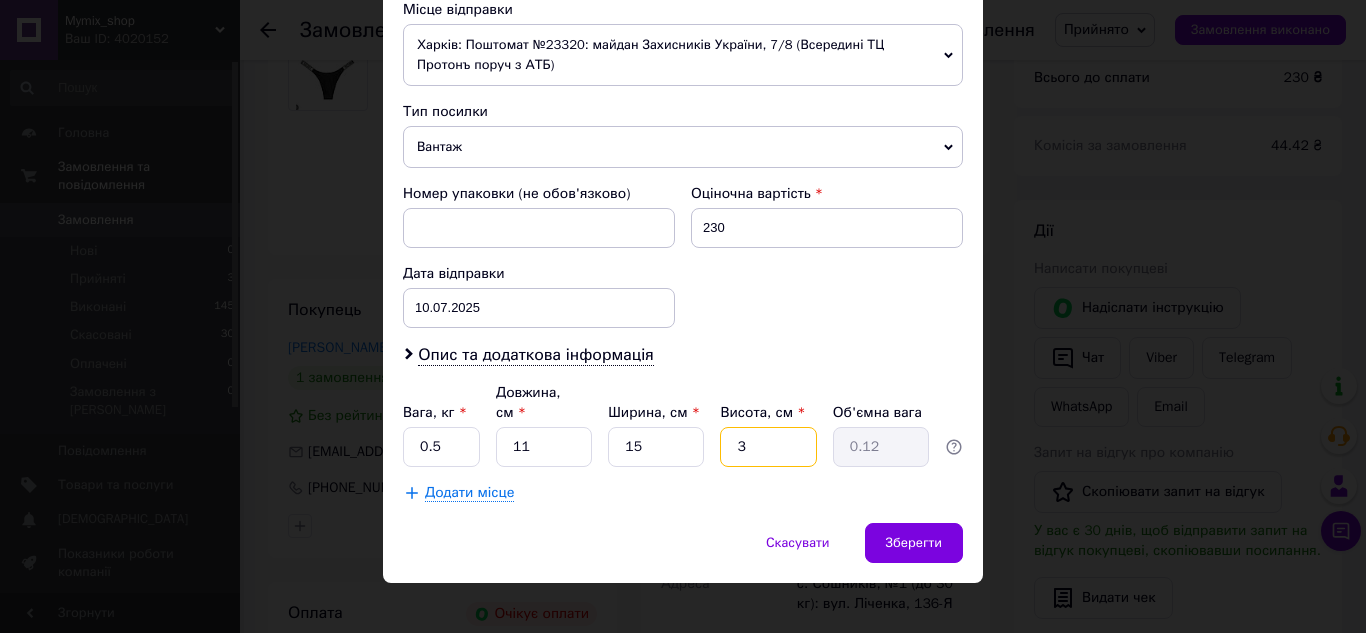 type on "3" 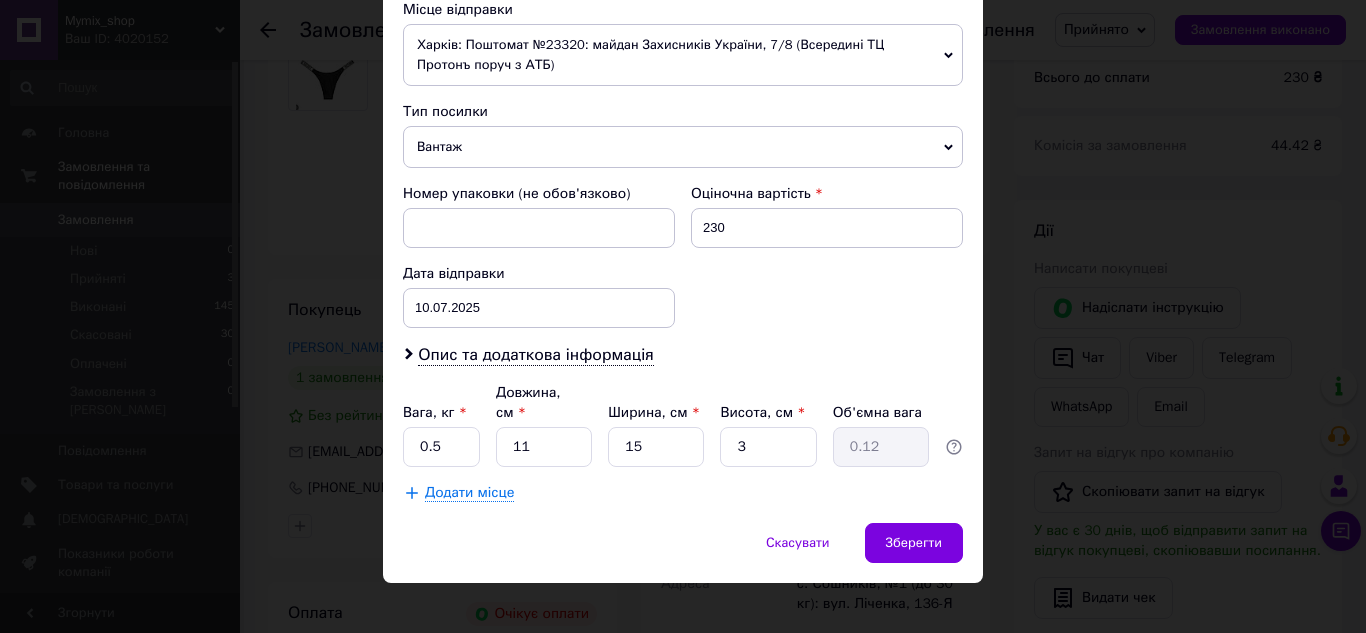 click on "Спосіб доставки Нова Пошта (платна) Платник Отримувач Відправник Прізвище отримувача Заболотня Ім'я отримувача Людмила По батькові отримувача Телефон отримувача +380990913457 Тип доставки У відділенні Кур'єром В поштоматі Місто с. Сошників Відділення №1 (до 30 кг): вул. Ліченка, 136-Я Місце відправки Харків: Поштомат №23320: майдан Захисників України, 7/8 (Всередині ТЦ Протонъ поруч з АТБ) Харків: №107 (до 30 кг на одне місце): вул. Полтавський шлях, 115 Харків: №24: майдан Захисників України, 2 (ТЦ "Епос") Додати ще місце відправки Тип посилки Вантаж Документи 230 Дата відправки" at bounding box center (683, -31) 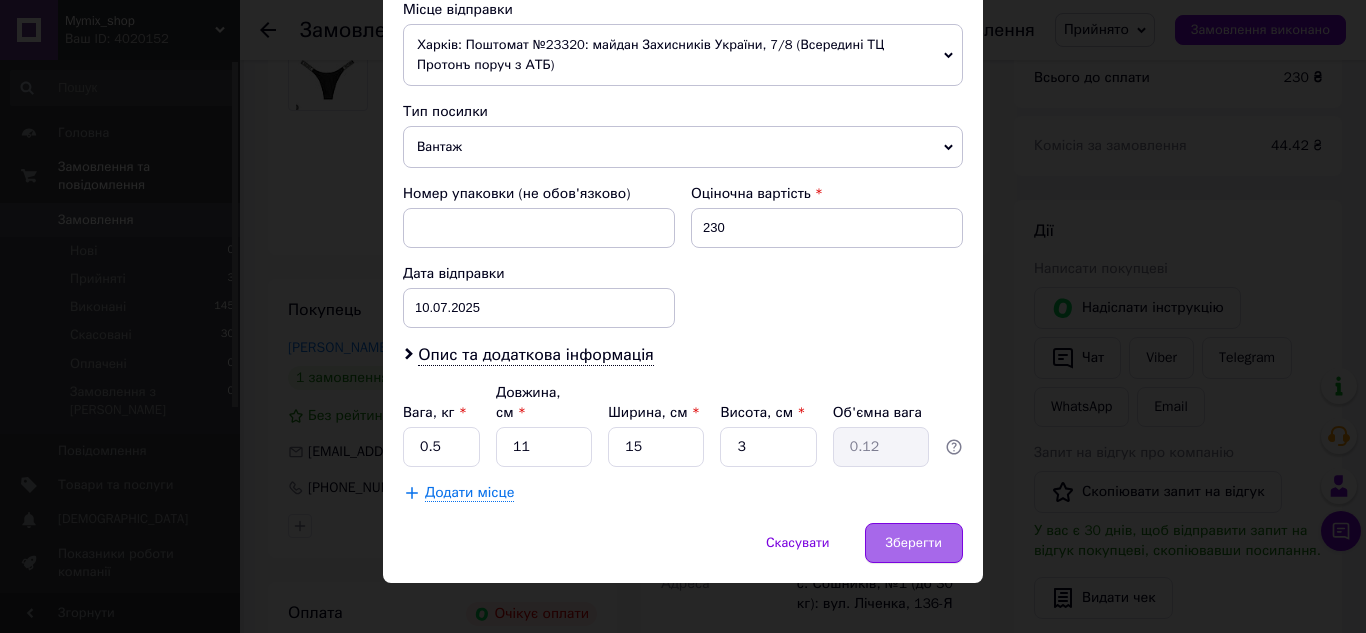 click on "Зберегти" at bounding box center (914, 543) 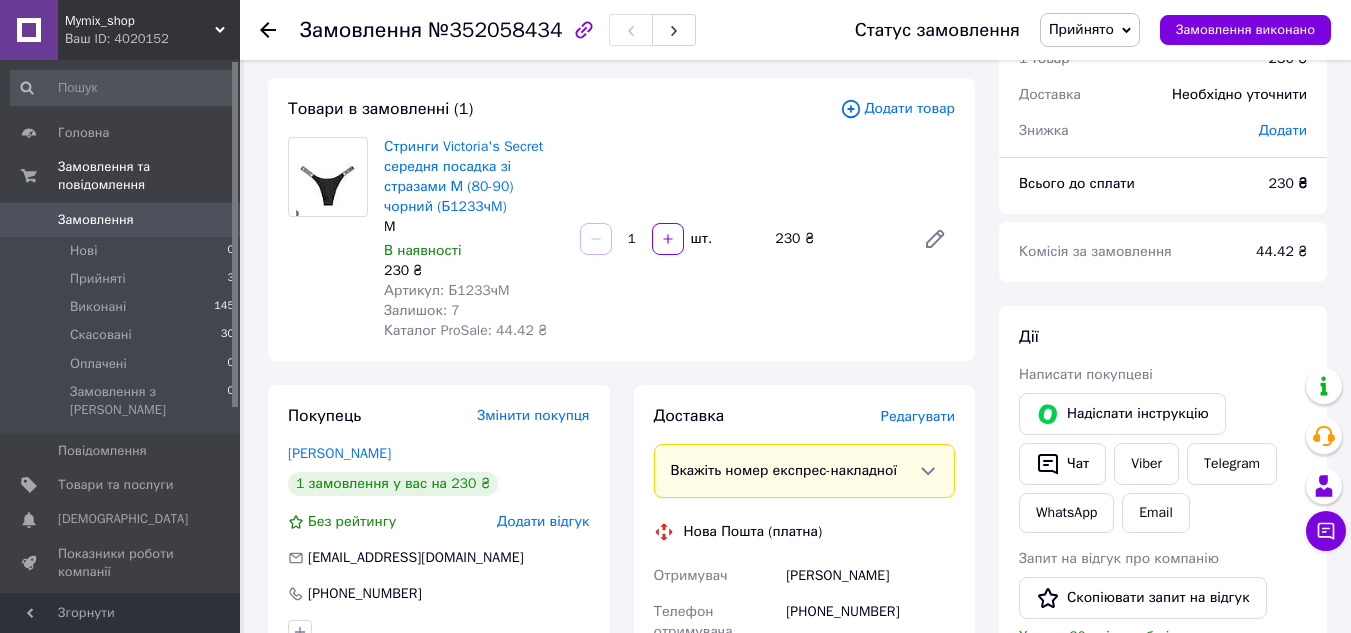 scroll, scrollTop: 0, scrollLeft: 0, axis: both 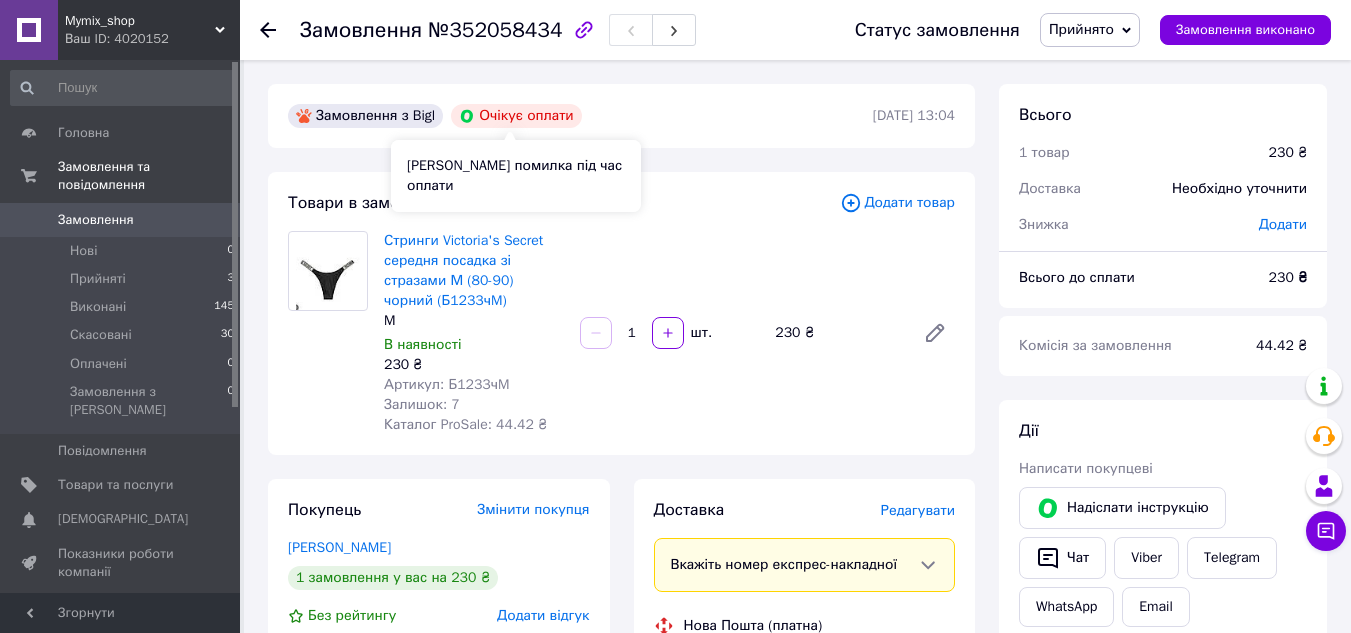 click on "Очікує оплати" at bounding box center [516, 116] 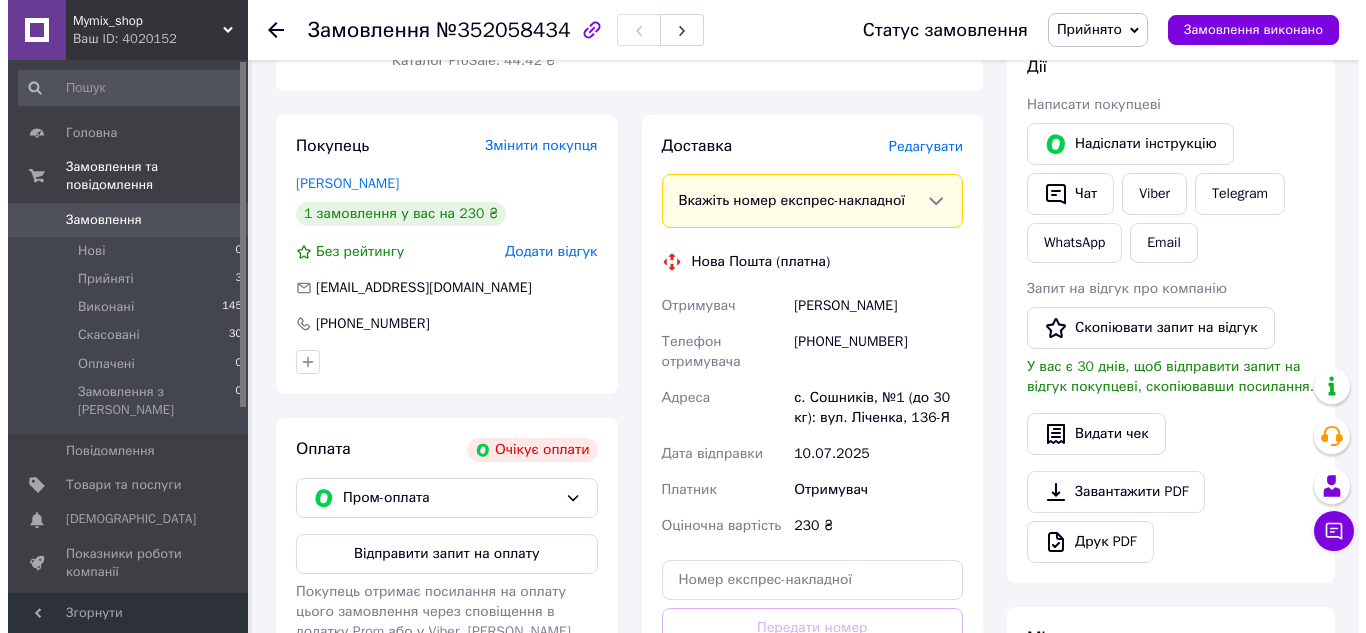 scroll, scrollTop: 400, scrollLeft: 0, axis: vertical 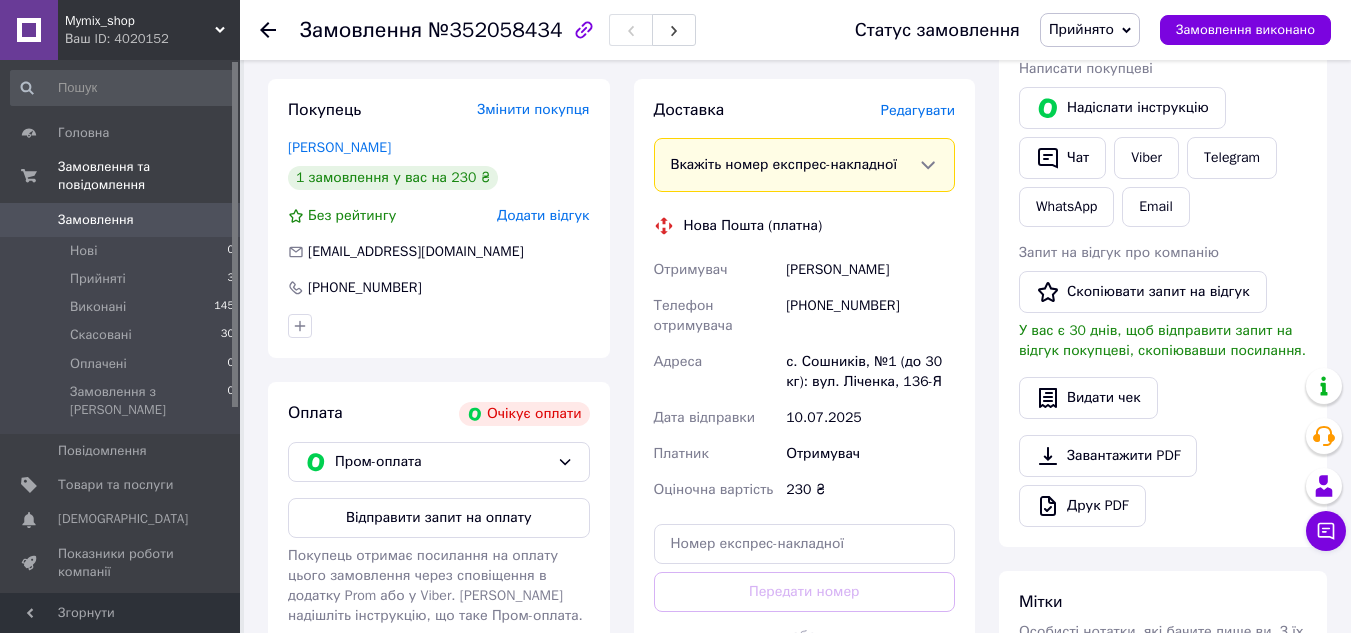 click on "Редагувати" at bounding box center [918, 110] 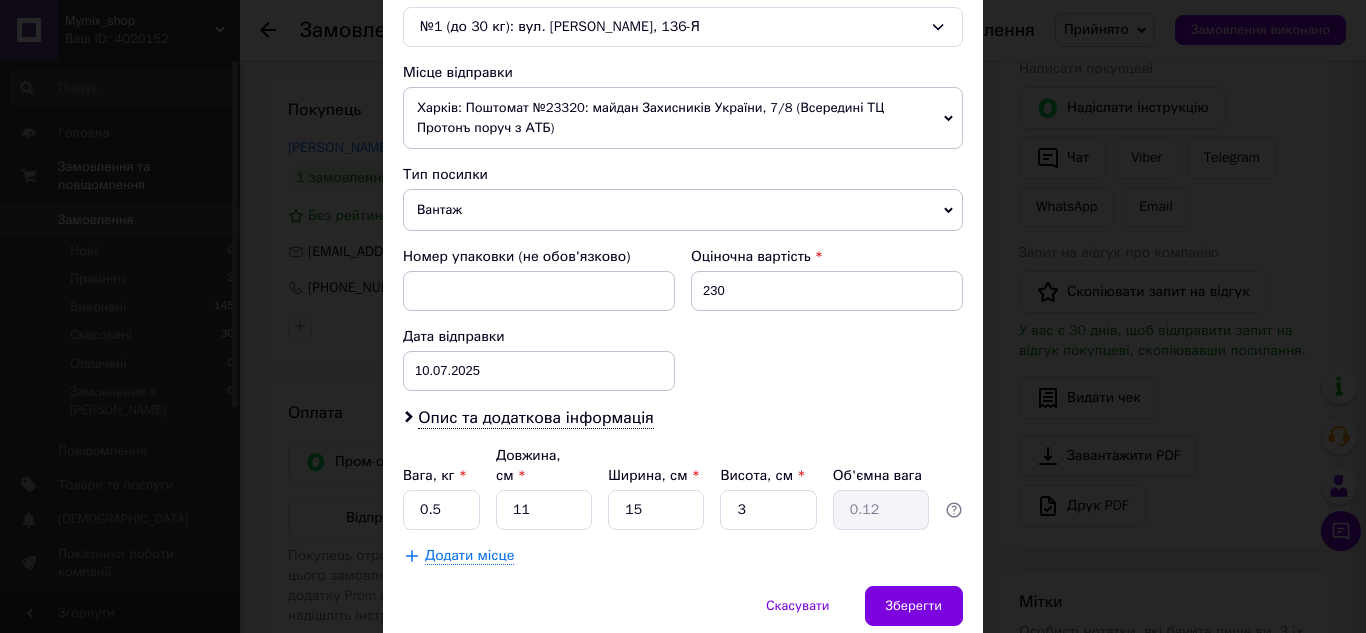 scroll, scrollTop: 700, scrollLeft: 0, axis: vertical 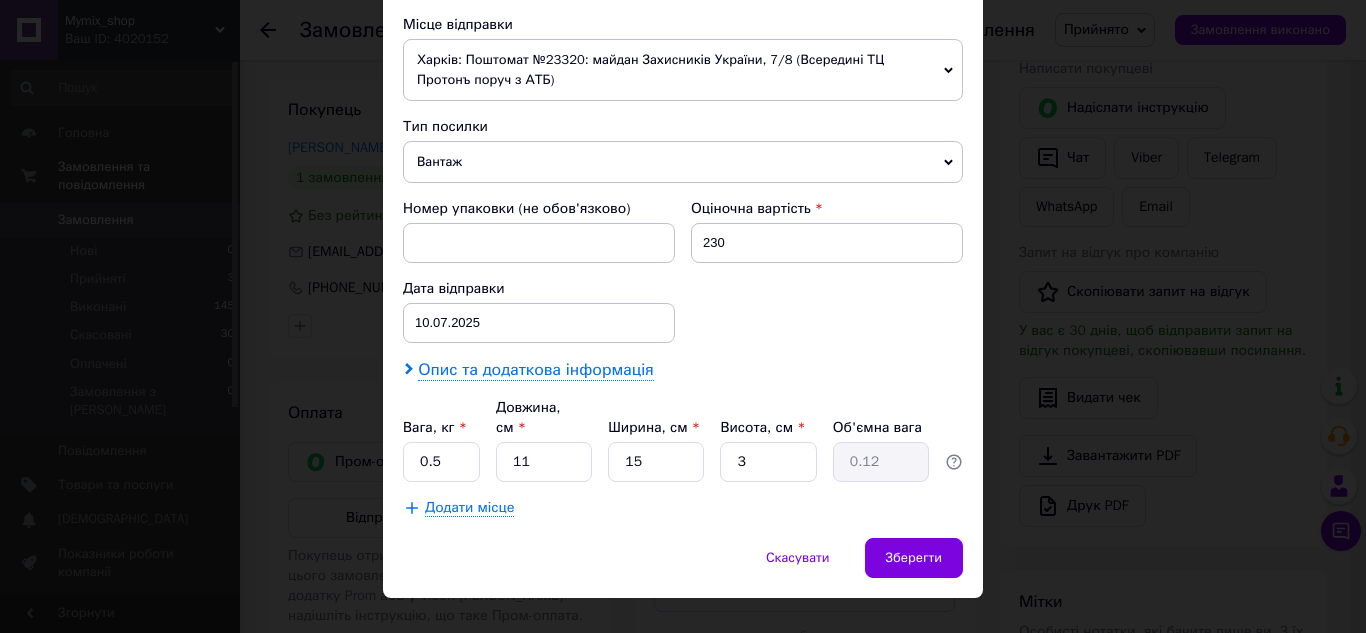 click on "Опис та додаткова інформація" at bounding box center [535, 370] 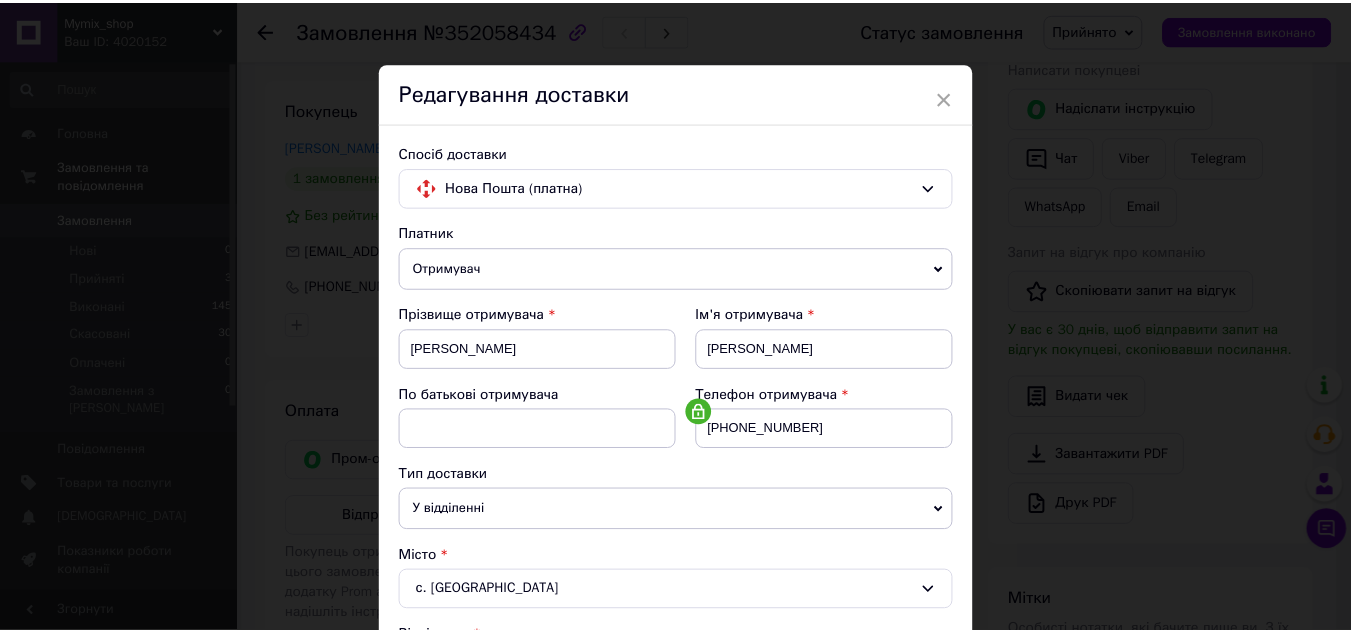 scroll, scrollTop: 0, scrollLeft: 0, axis: both 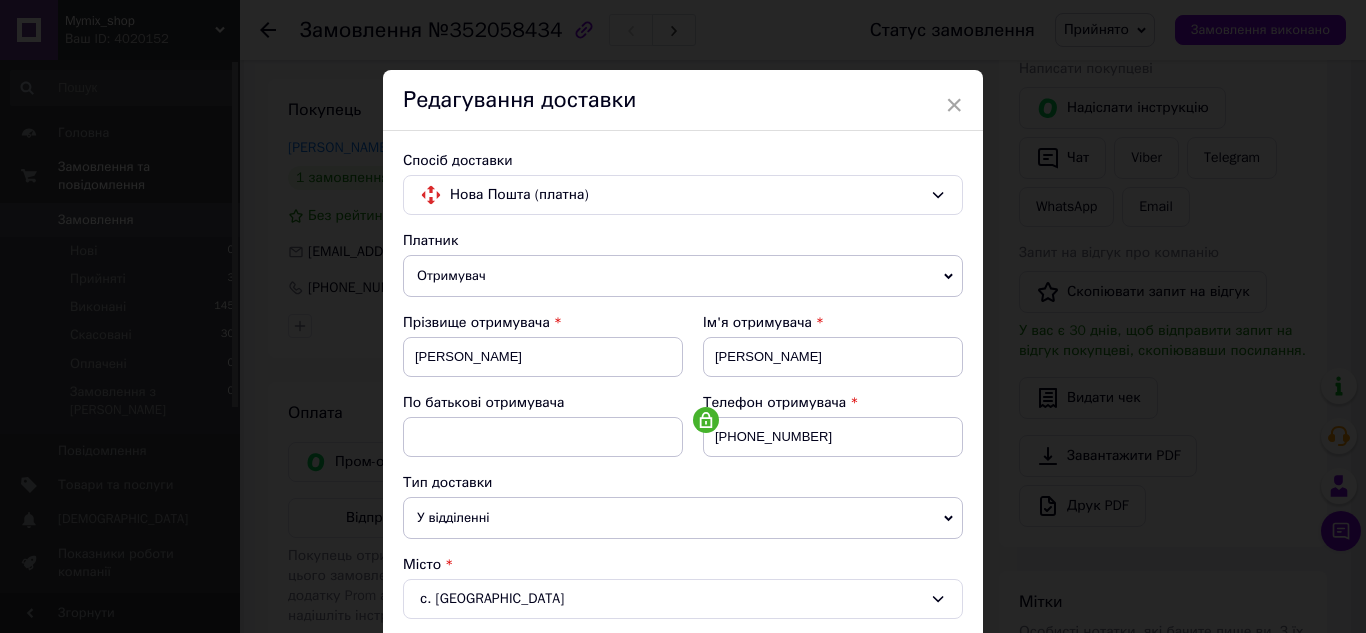 drag, startPoint x: 948, startPoint y: 100, endPoint x: 962, endPoint y: 115, distance: 20.518284 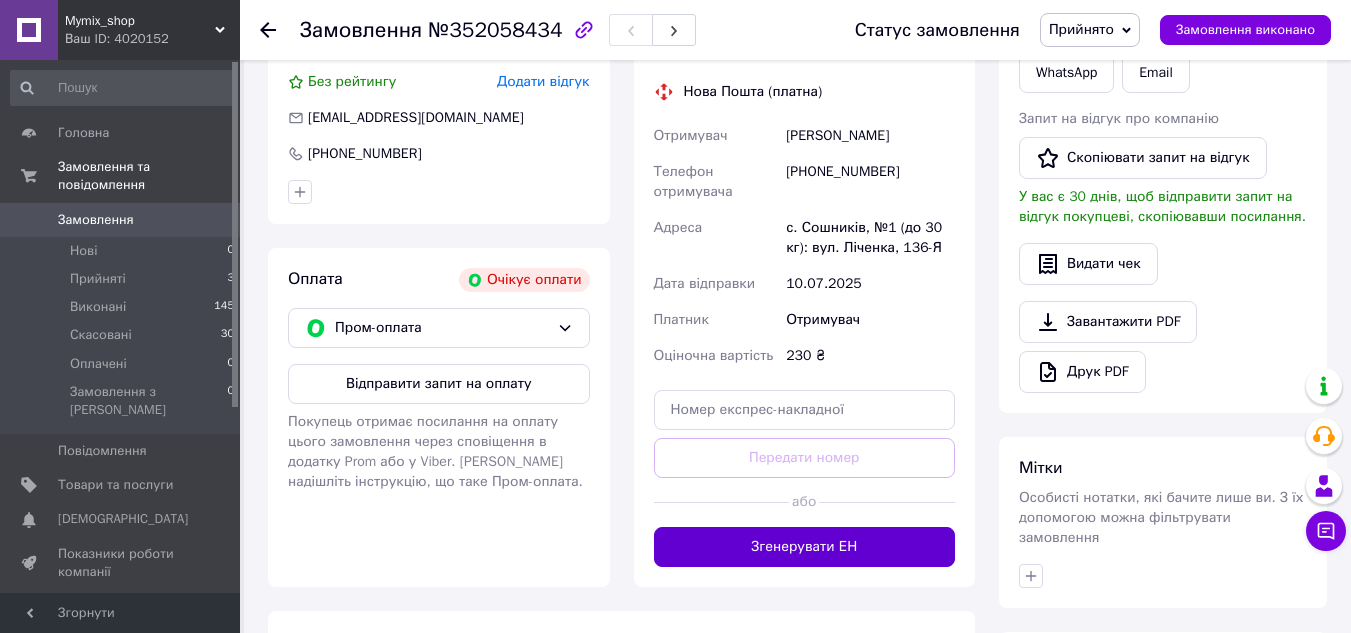 scroll, scrollTop: 800, scrollLeft: 0, axis: vertical 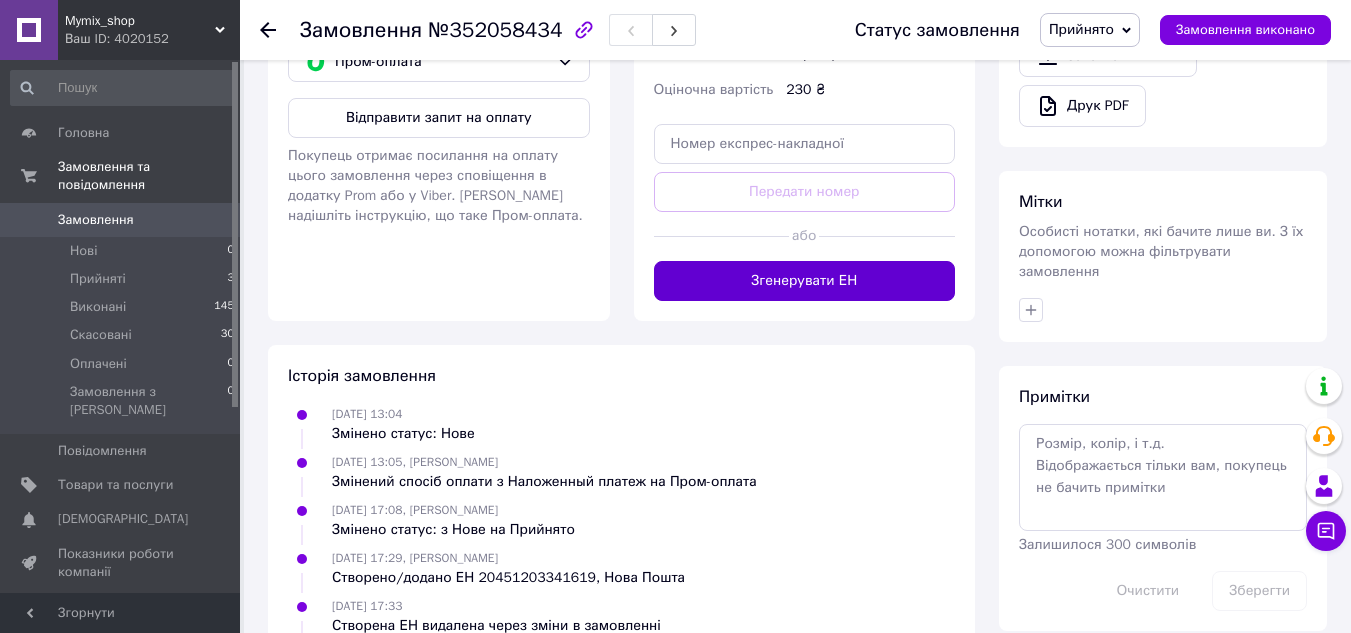 click on "Згенерувати ЕН" at bounding box center (805, 281) 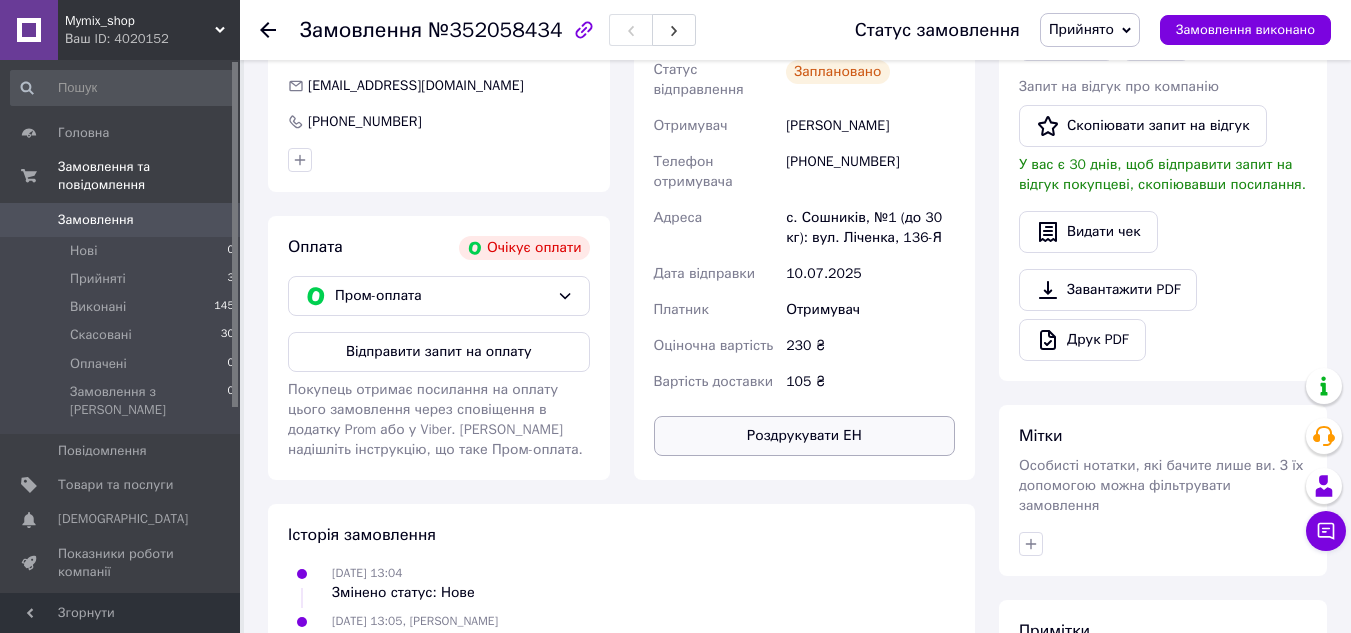 scroll, scrollTop: 568, scrollLeft: 0, axis: vertical 